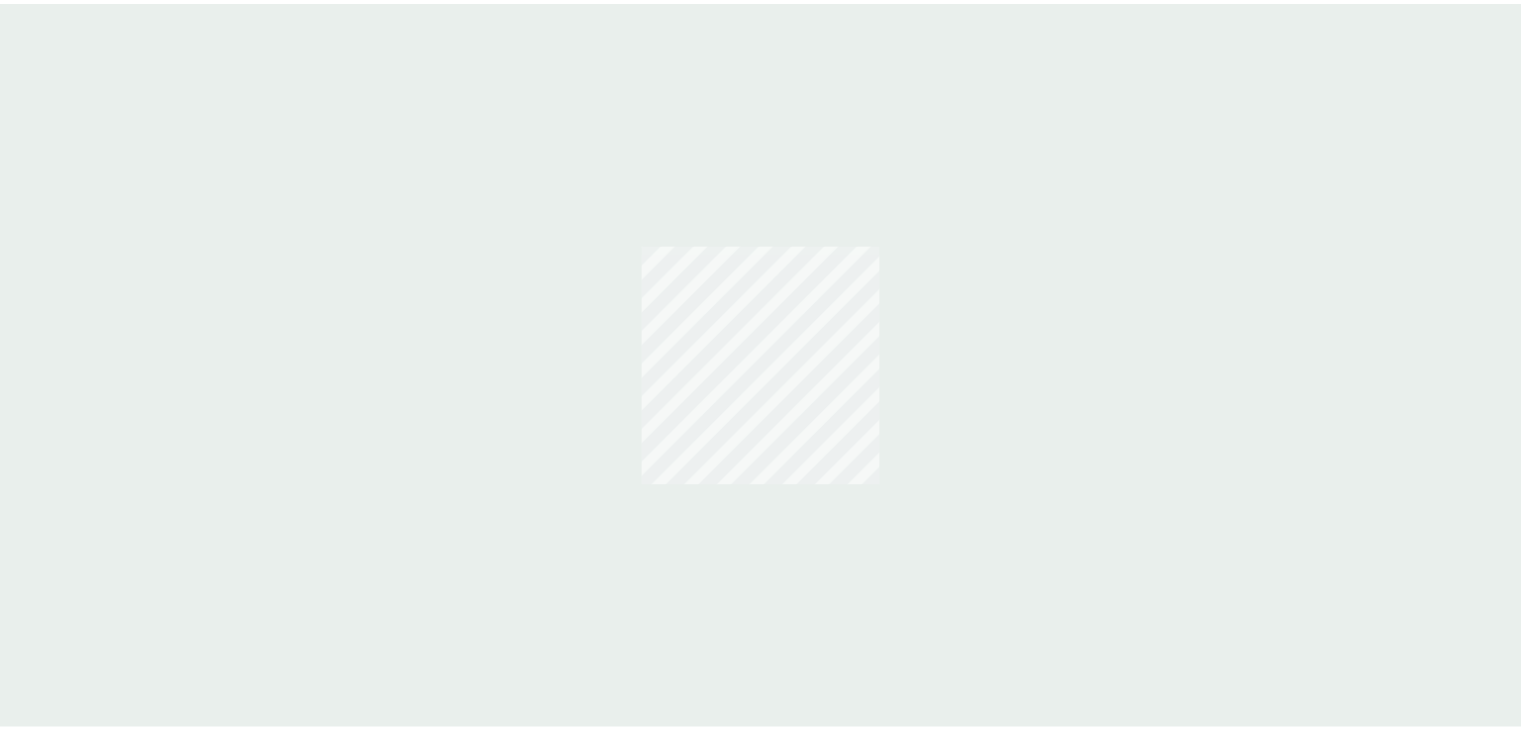 scroll, scrollTop: 0, scrollLeft: 0, axis: both 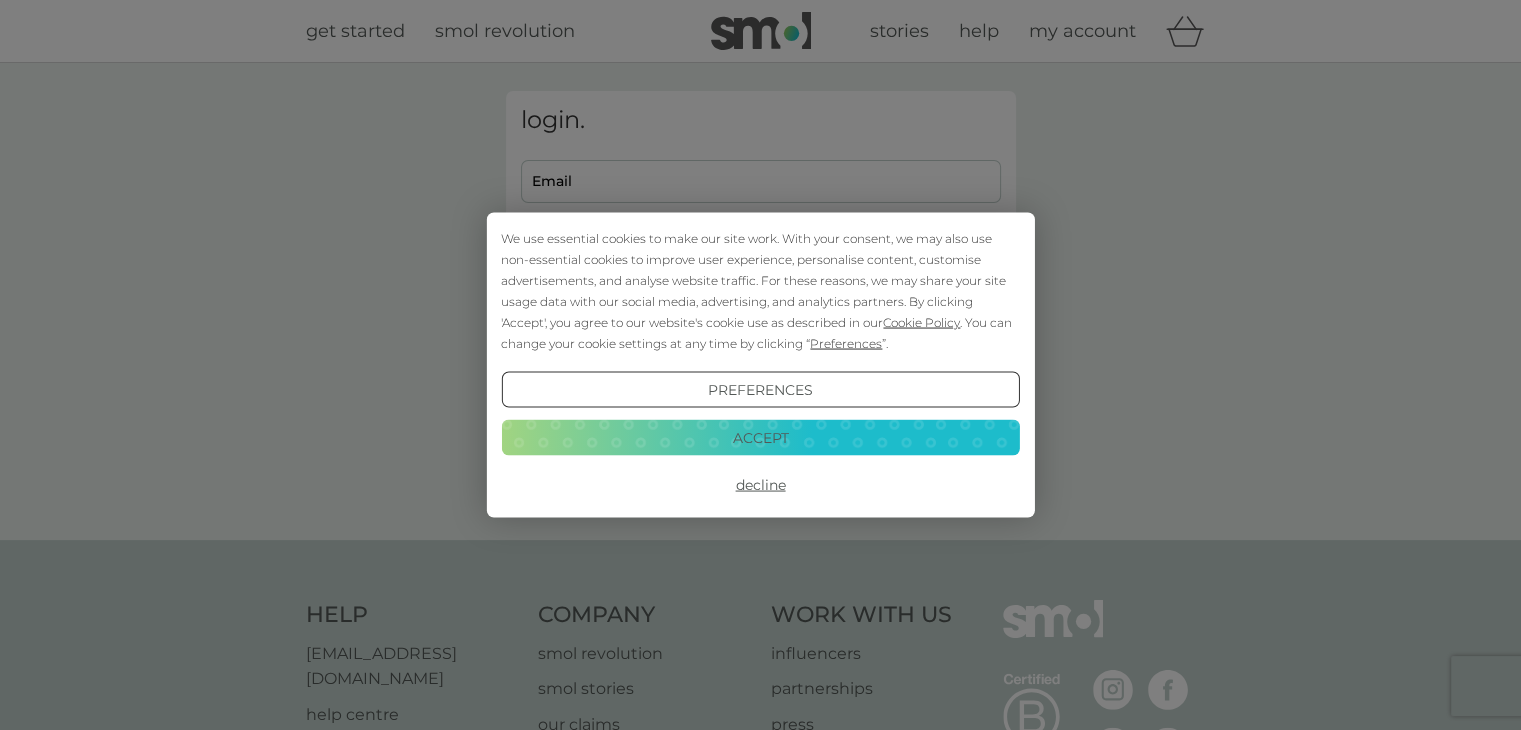 type on "[EMAIL_ADDRESS][DOMAIN_NAME]" 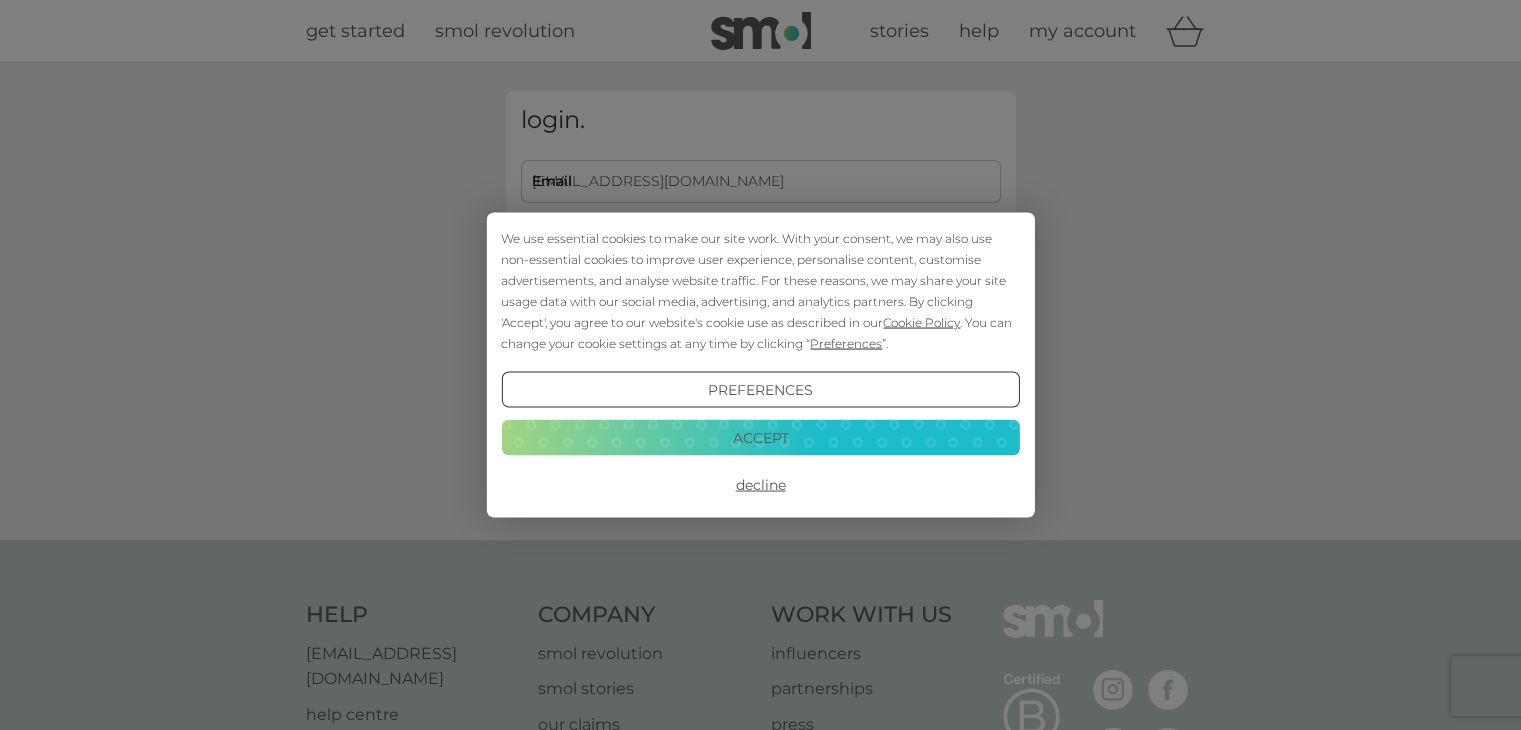 click on "We use essential cookies to make our site work. With your consent, we may also use non-essential cookies to improve user experience, personalise content, customise advertisements, and analyse website traffic. For these reasons, we may share your site usage data with our social media, advertising, and analytics partners. By clicking 'Accept', you agree to our website's cookie use as described in our  Cookie Policy . You can change your cookie settings at any time by clicking “ Preferences ”." at bounding box center [760, 291] 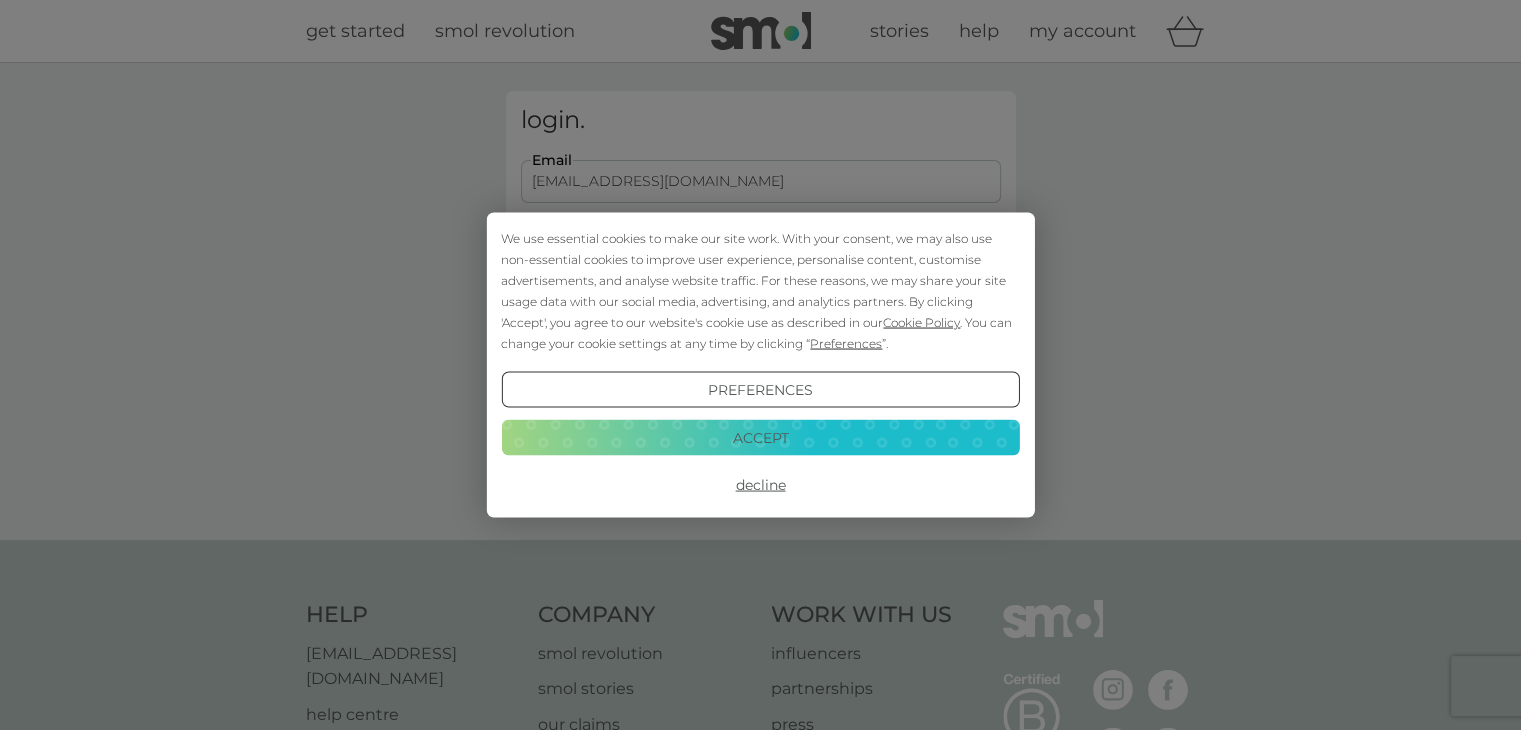click on "Accept" at bounding box center (760, 437) 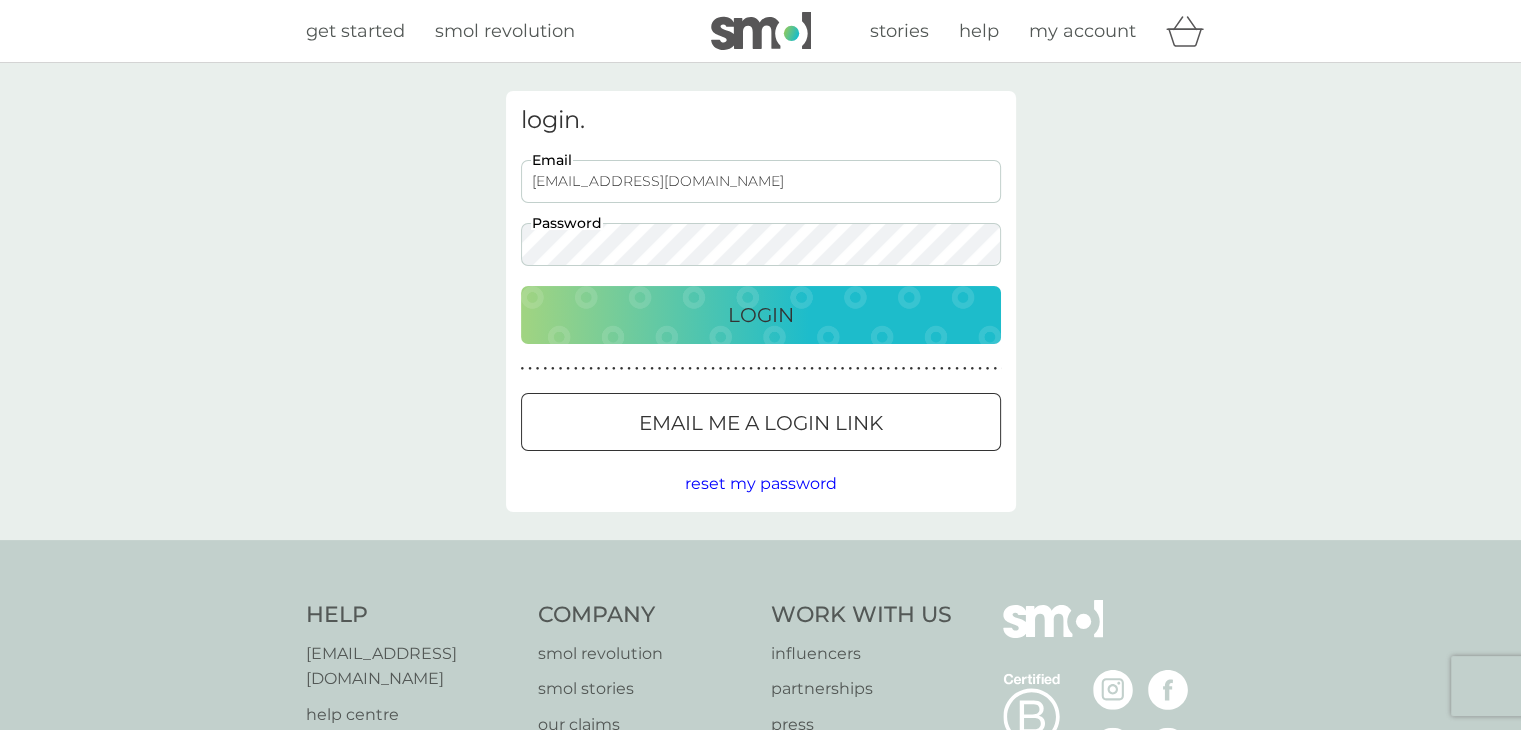 click on "Login" at bounding box center [761, 315] 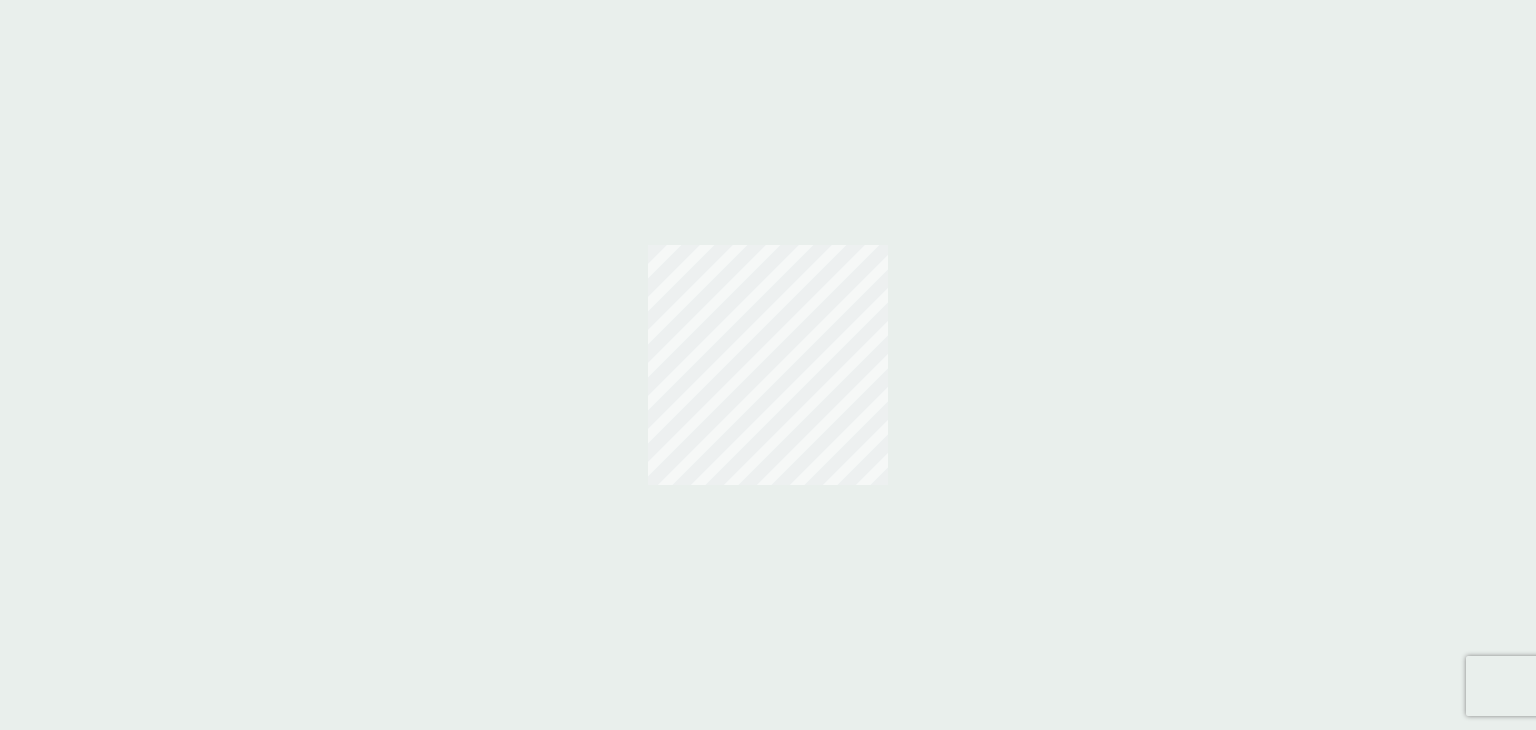 scroll, scrollTop: 0, scrollLeft: 0, axis: both 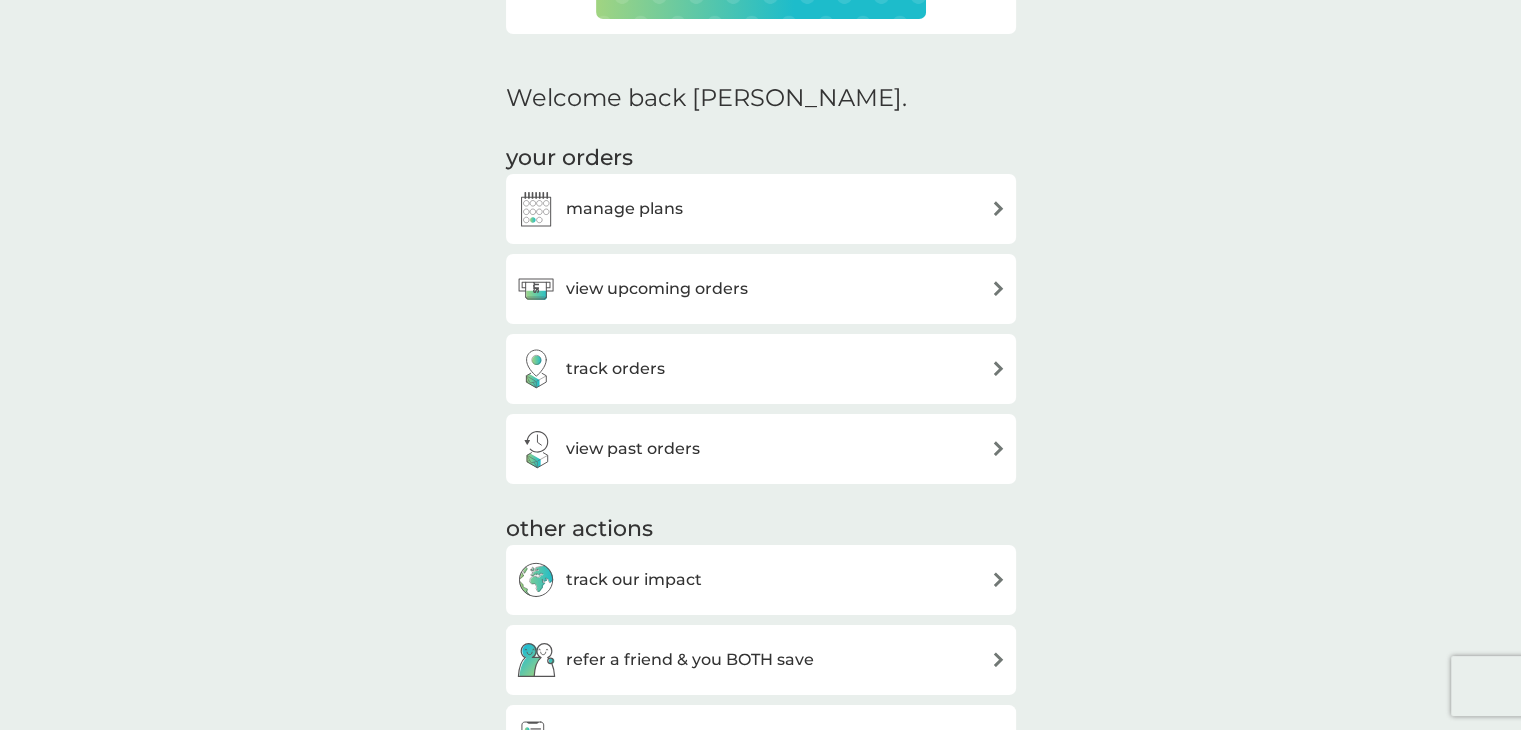 click on "share the smol revolution with friends and earn £6 credit. REFER A FRIEND Welcome back [PERSON_NAME]. your orders manage plans view upcoming orders track orders view past orders other actions track our impact refer a friend & you BOTH save shop smol products manage account would you also like ... non-bio laundry capsules £2.00 plan product dishwasher tablets £2.00 FREE plan product fragrance-free laundry capsules £2.00 plan product floor cleaner £2.00 plan product multi purpose spray £2.00 plan product foaming bathroom spray £2.00 plan product dishbrush £10.00 plan product donate a wash £0.30 plan add on bio laundry storage caddy £8.50 bio laundry liquid £6.25 £3.00 plan product hand soap £8.50 plan product body bars £8.50 plan product toothbrushes £7.50 plan product washing up liquid £2.00 plan product stain gel £6.25 £3.00 plan product cloths £10.50 plan product sponges £6.25 plan product foaming handwash £3.00 plan product non-bio laundry liquid £6.25 £3.00 plan product shampoo bars £8.50" at bounding box center [760, 1693] 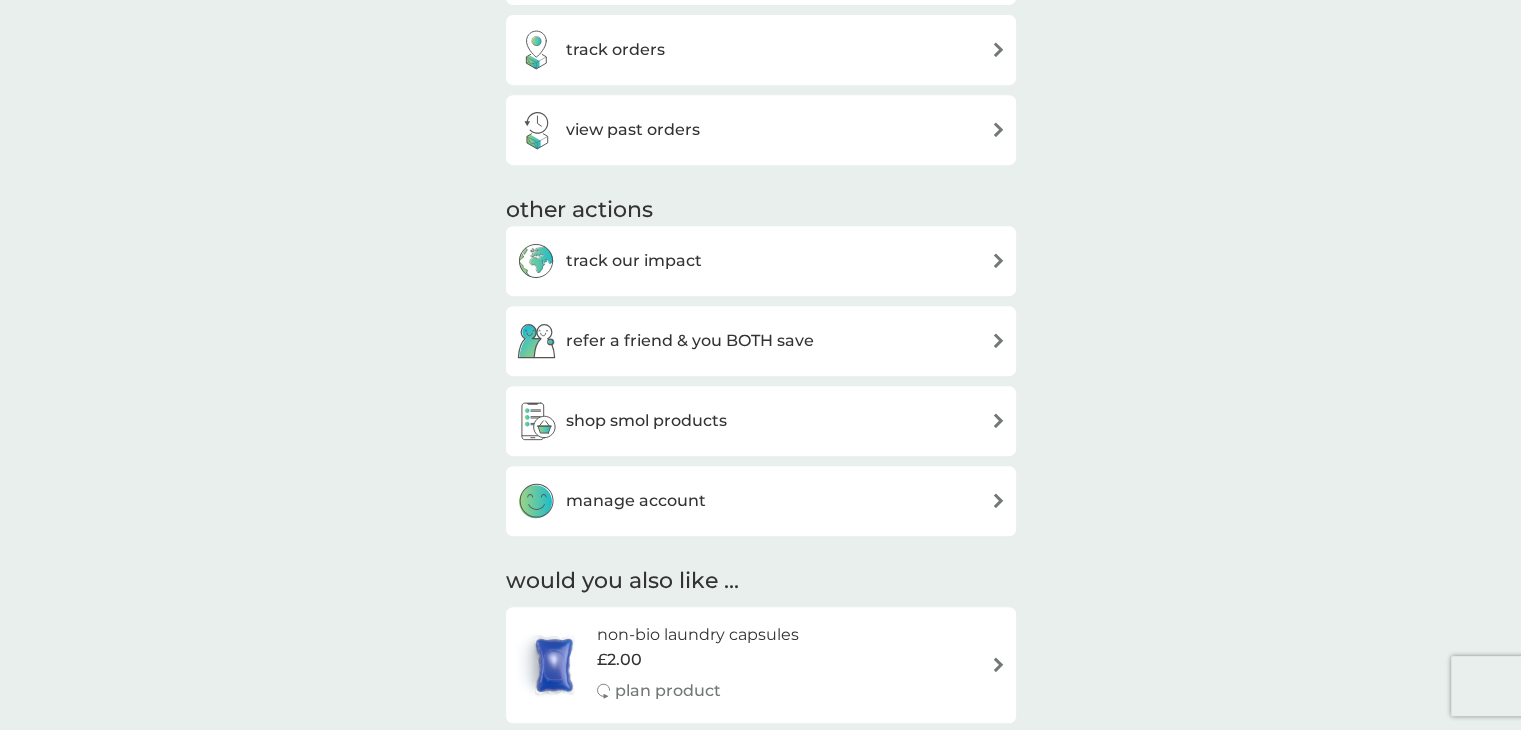 scroll, scrollTop: 873, scrollLeft: 0, axis: vertical 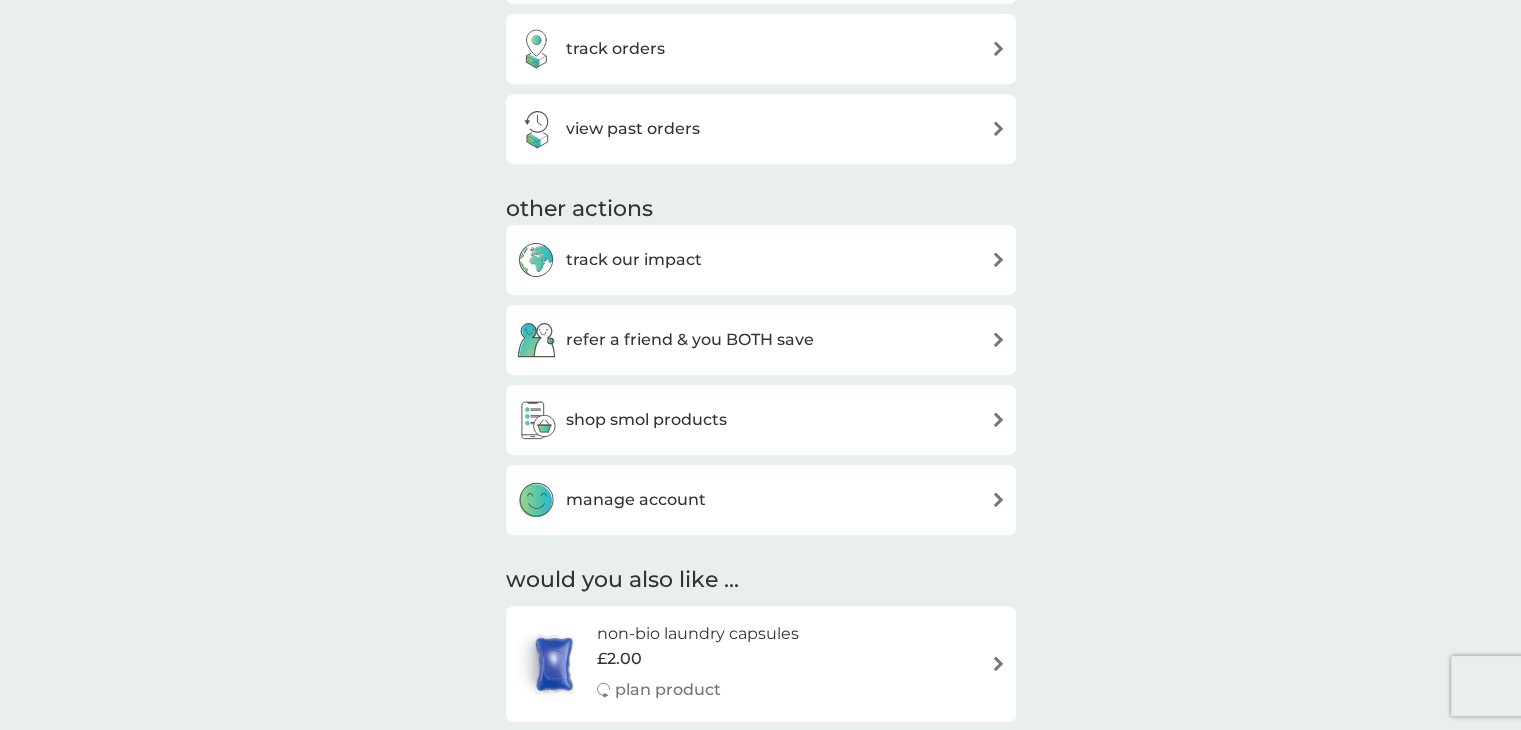 click on "manage account" at bounding box center (761, 500) 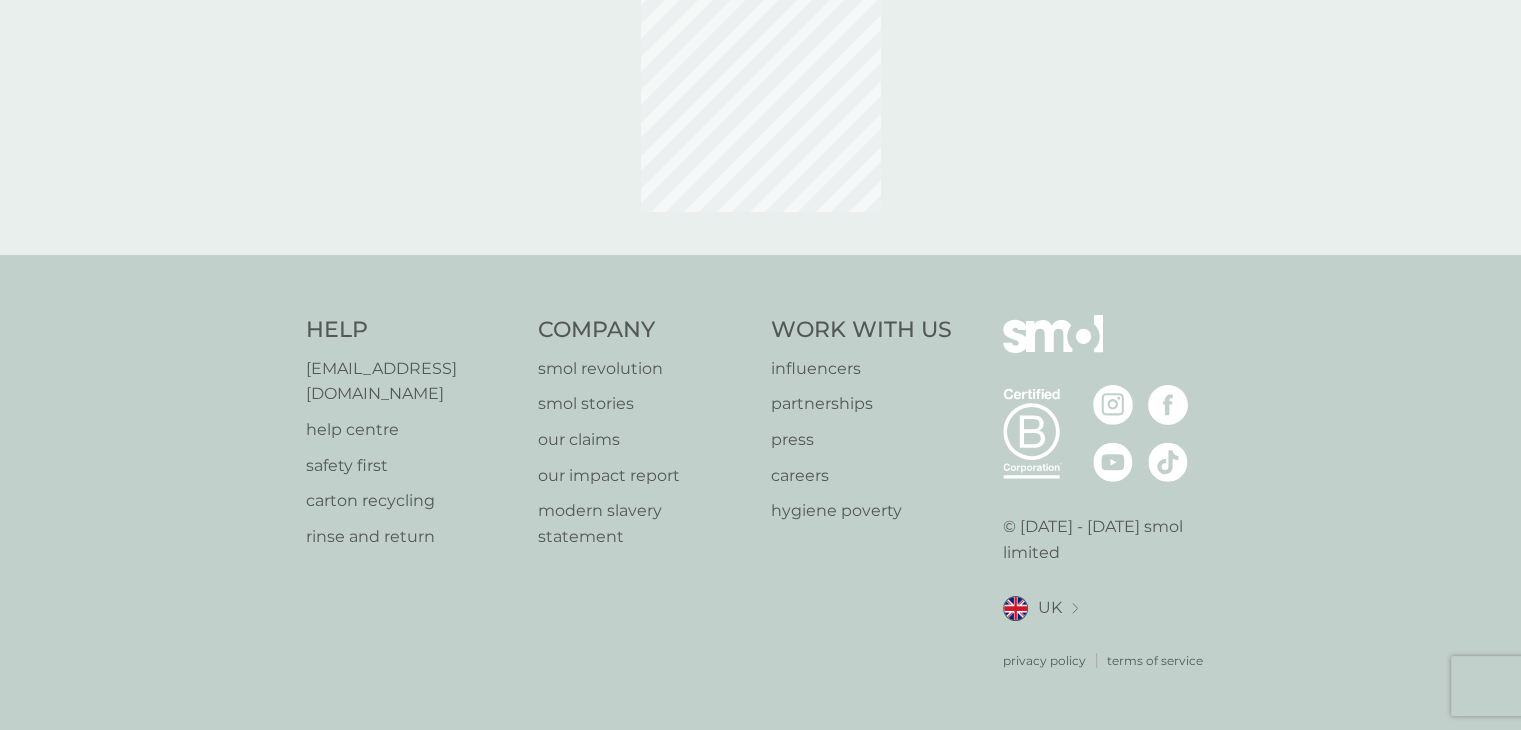 scroll, scrollTop: 0, scrollLeft: 0, axis: both 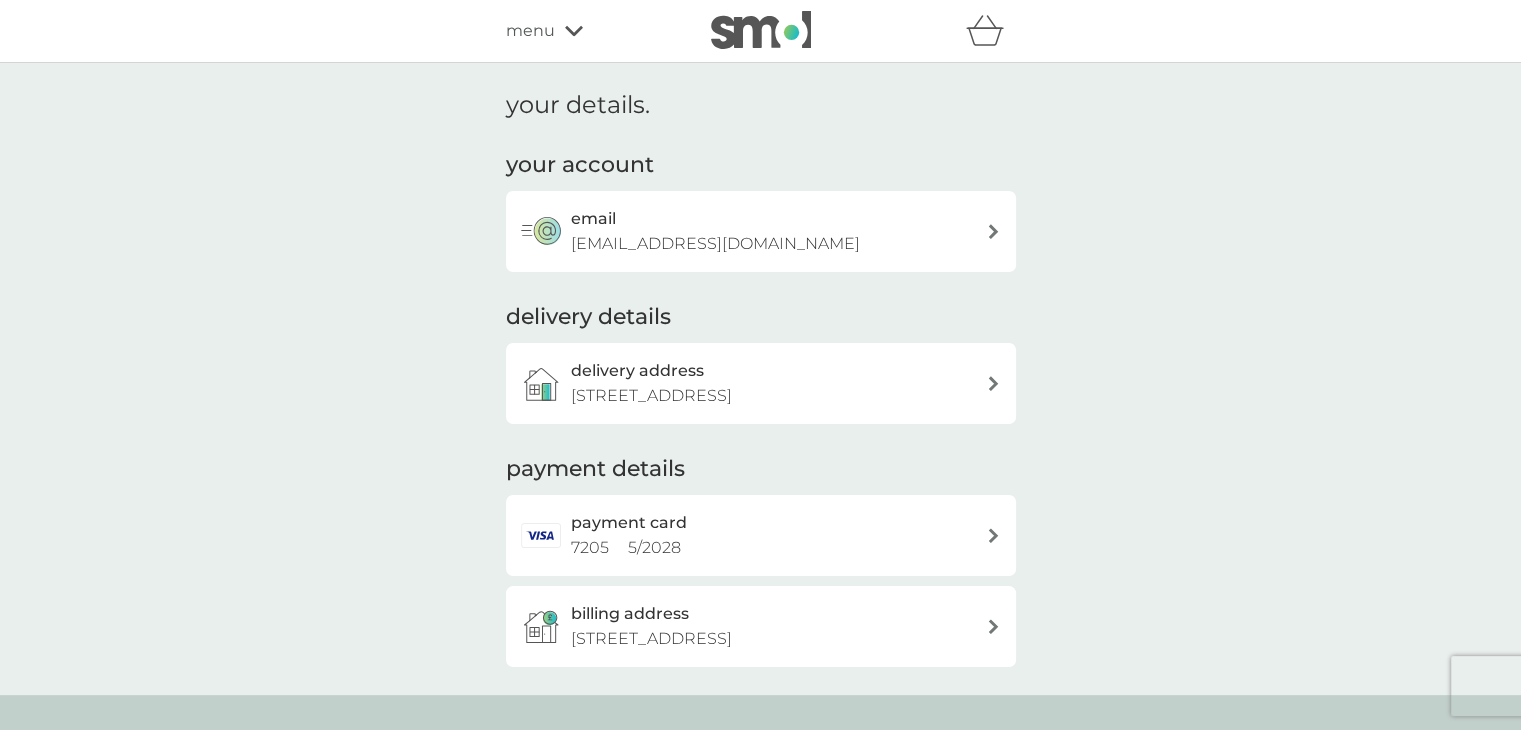 click on "your details. your account email [EMAIL_ADDRESS][DOMAIN_NAME] delivery details delivery address [STREET_ADDRESS] payment details payment card 7205   5 / 2028 billing address [STREET_ADDRESS]" at bounding box center [760, 379] 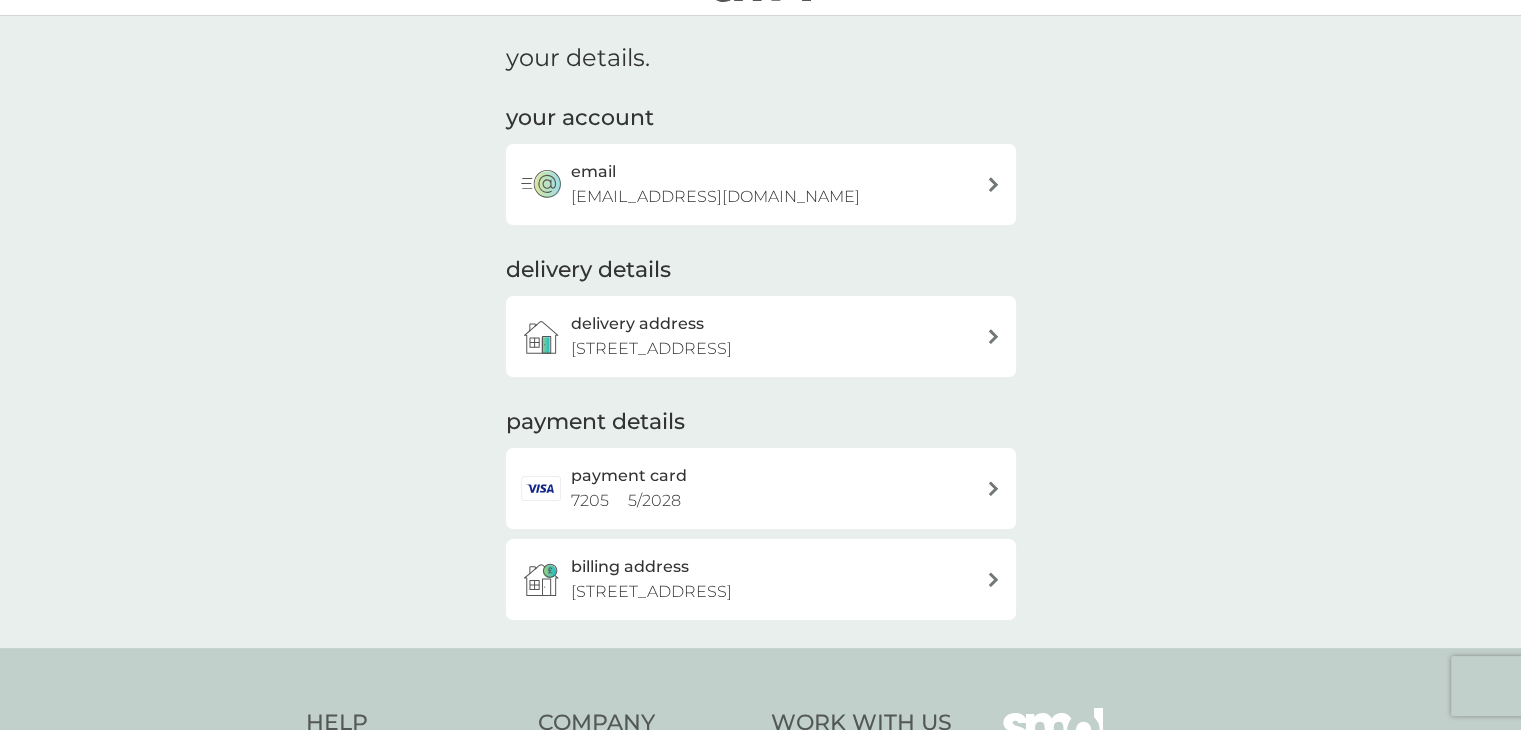 scroll, scrollTop: 0, scrollLeft: 0, axis: both 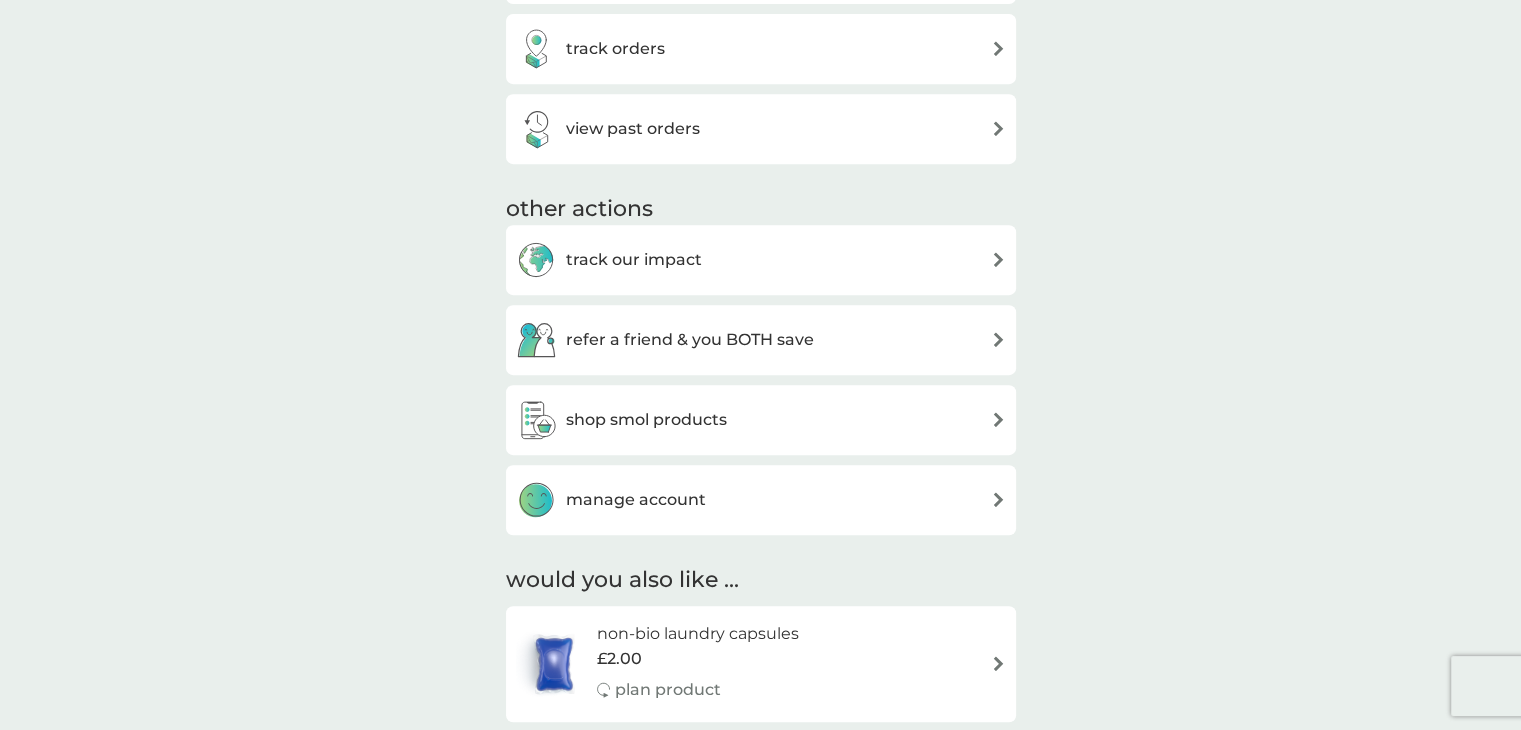 click on "share the smol revolution with friends and earn £6 credit. REFER A FRIEND Welcome back [PERSON_NAME]. your orders manage plans view upcoming orders track orders view past orders other actions track our impact refer a friend & you BOTH save shop smol products manage account would you also like ... non-bio laundry capsules £2.00 plan product dishwasher tablets £2.00 FREE plan product fragrance-free laundry capsules £2.00 plan product floor cleaner £2.00 plan product multi purpose spray £2.00 plan product foaming bathroom spray £2.00 plan product dishbrush £10.00 plan product donate a wash £0.30 plan add on bio laundry storage caddy £8.50 bio laundry liquid £6.25 £3.00 plan product hand soap £8.50 plan product body bars £8.50 plan product toothbrushes £7.50 plan product washing up liquid £2.00 plan product stain gel £6.25 £3.00 plan product cloths £10.50 plan product sponges £6.25 plan product foaming handwash £3.00 plan product non-bio laundry liquid £6.25 £3.00 plan product shampoo bars £8.50" at bounding box center [760, 1373] 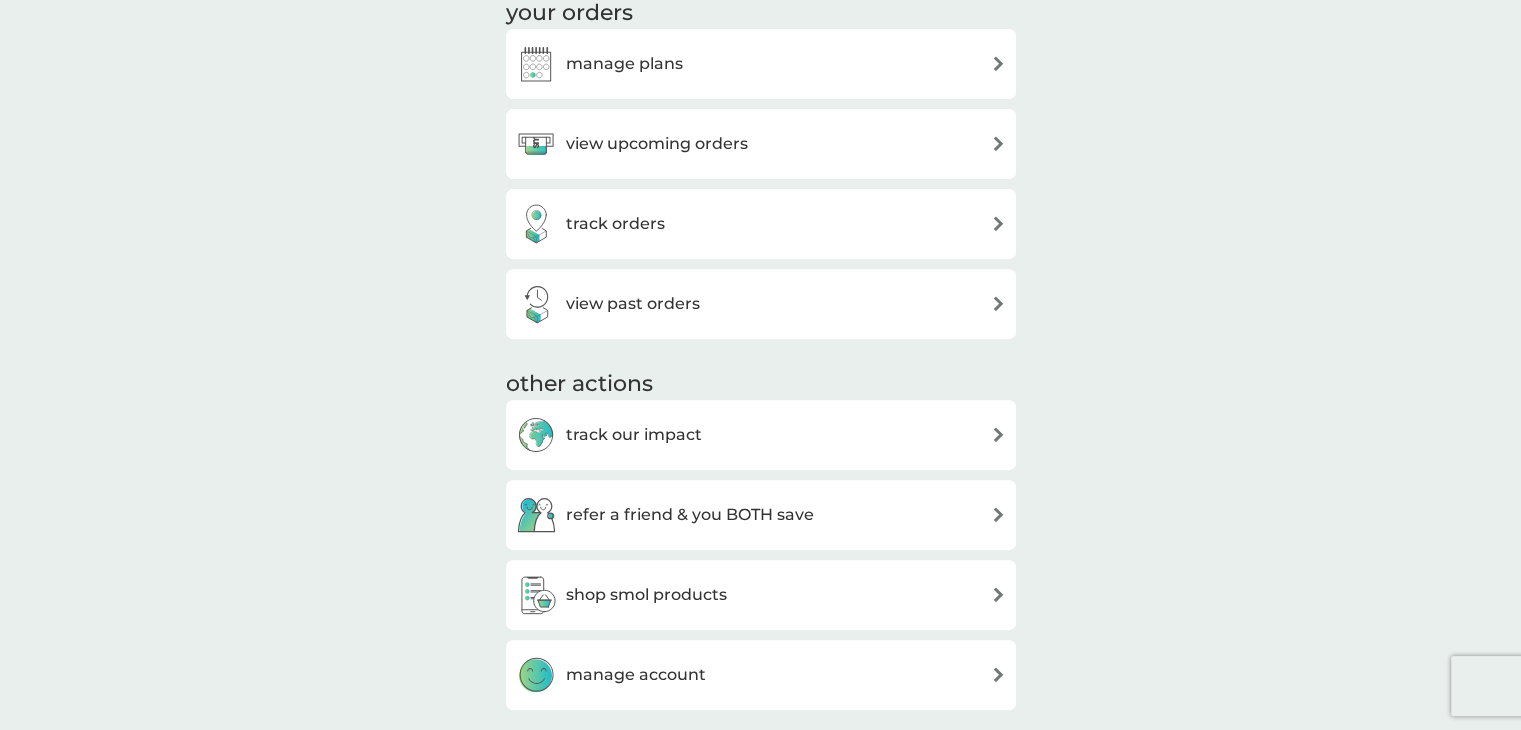 scroll, scrollTop: 673, scrollLeft: 0, axis: vertical 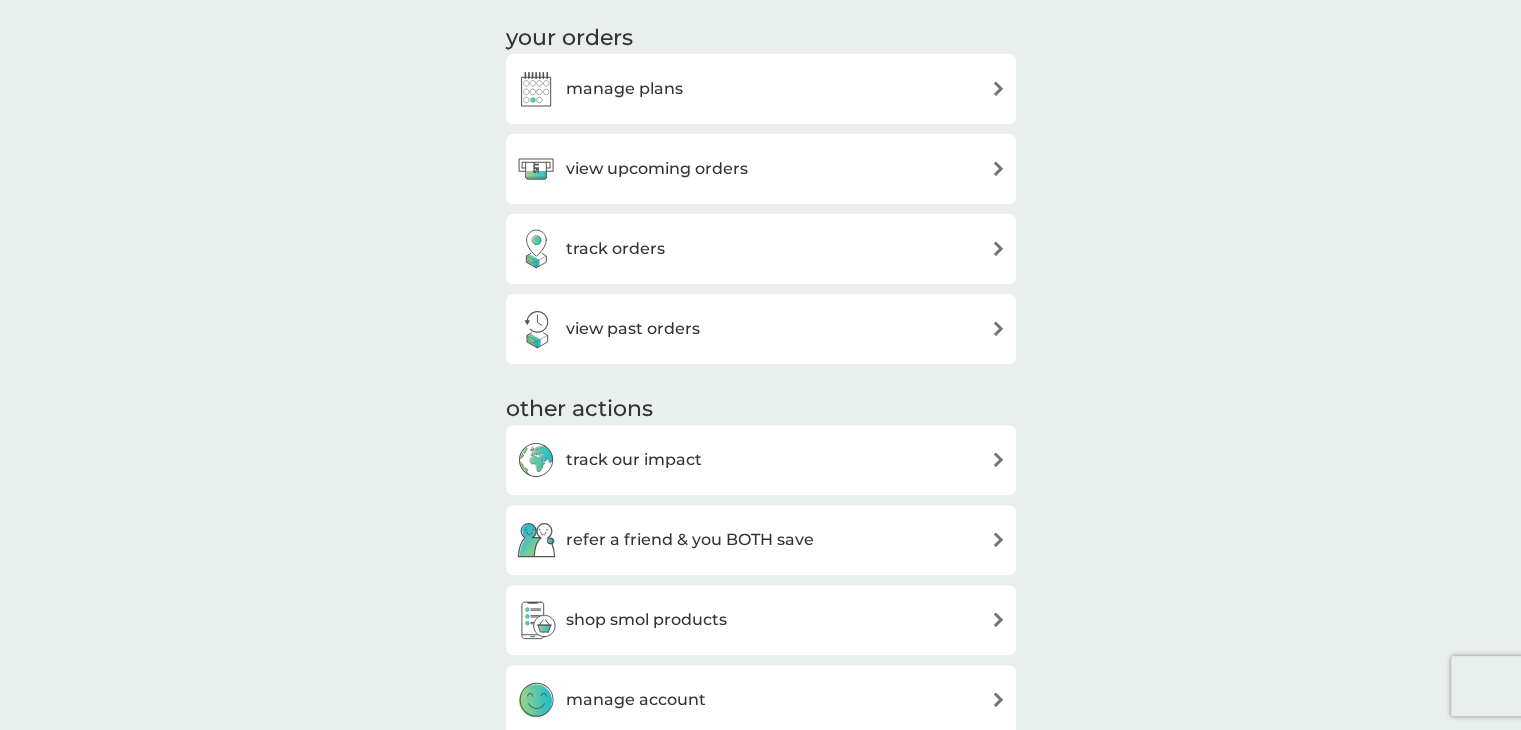 click on "manage plans" at bounding box center [761, 89] 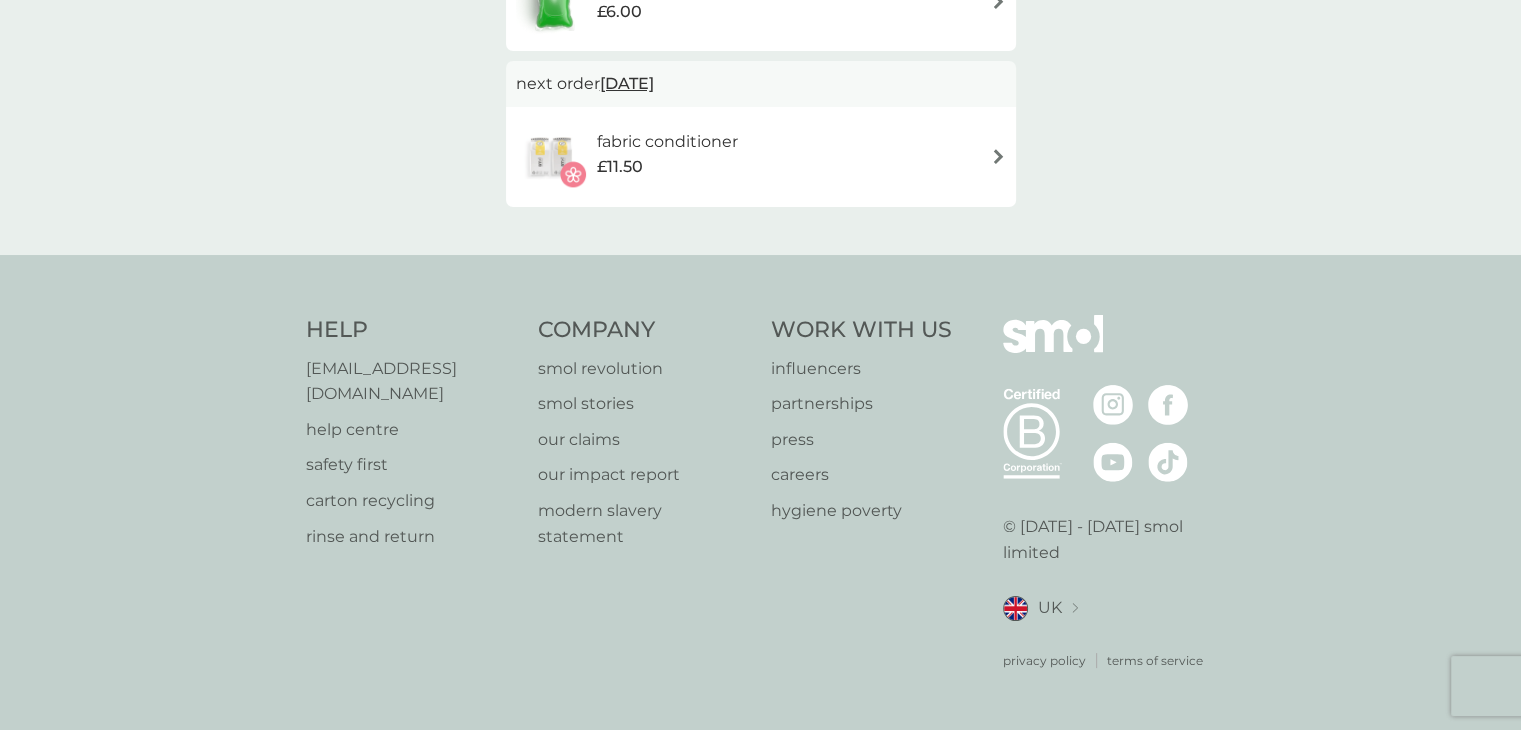 scroll, scrollTop: 0, scrollLeft: 0, axis: both 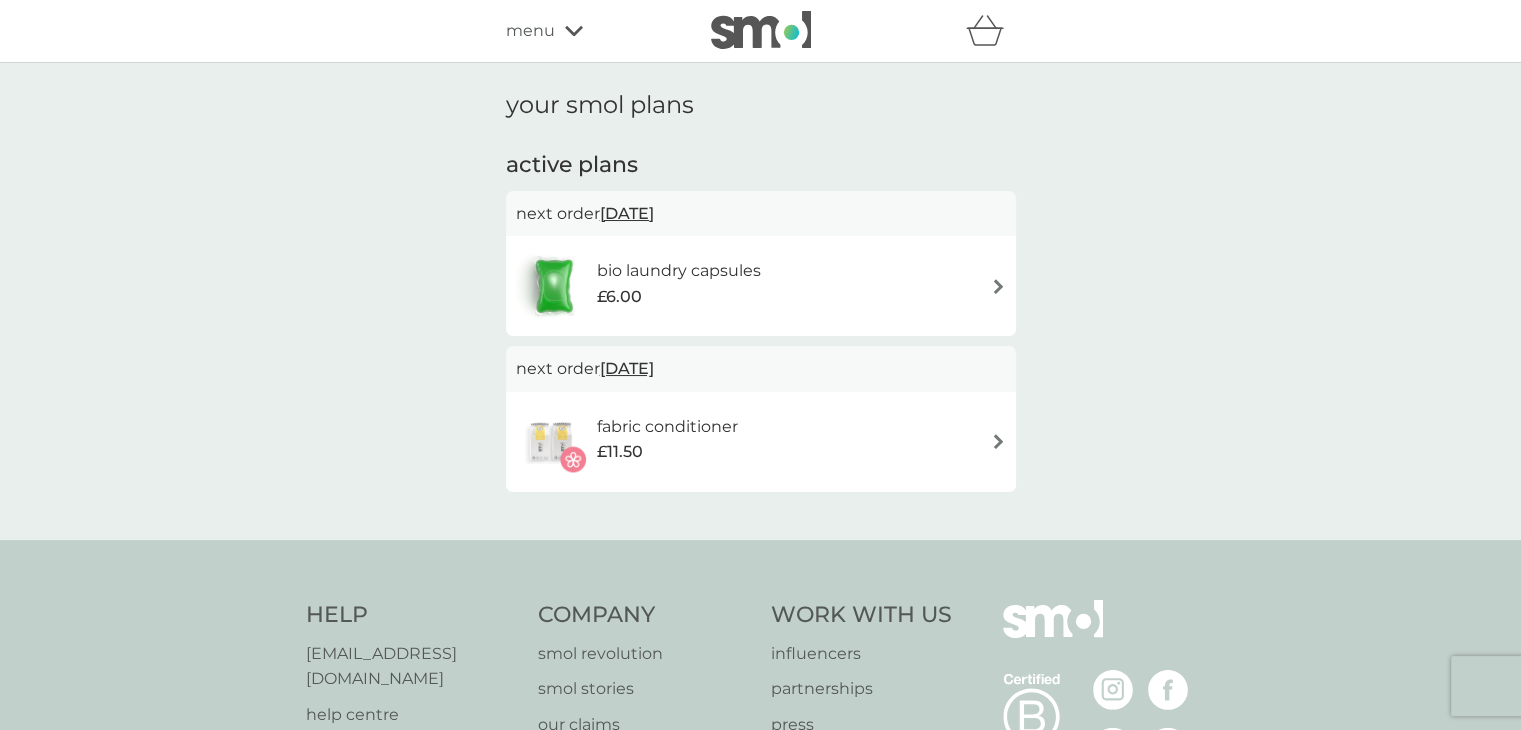 click on "bio laundry capsules £6.00" at bounding box center (761, 286) 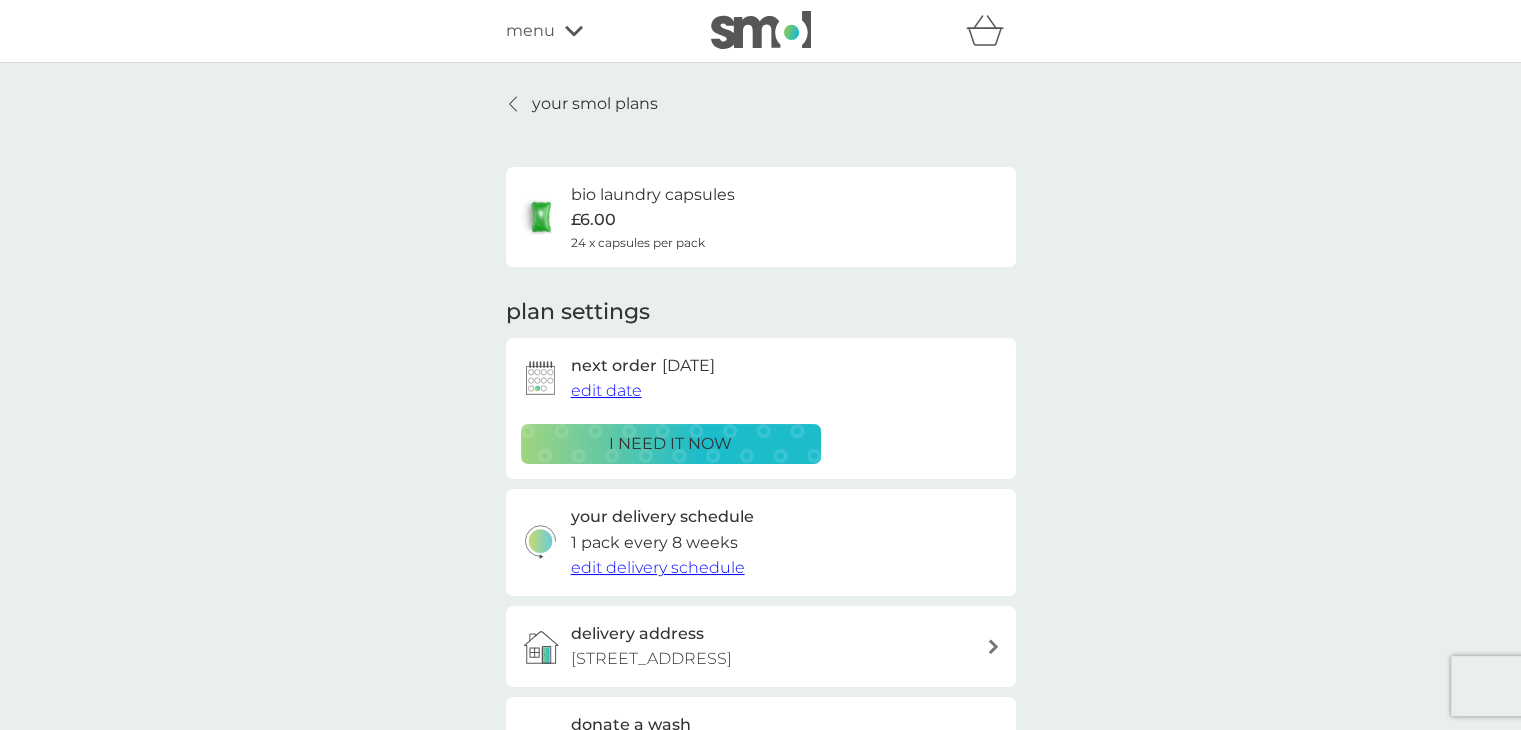 drag, startPoint x: 1509, startPoint y: 227, endPoint x: 1535, endPoint y: 370, distance: 145.34442 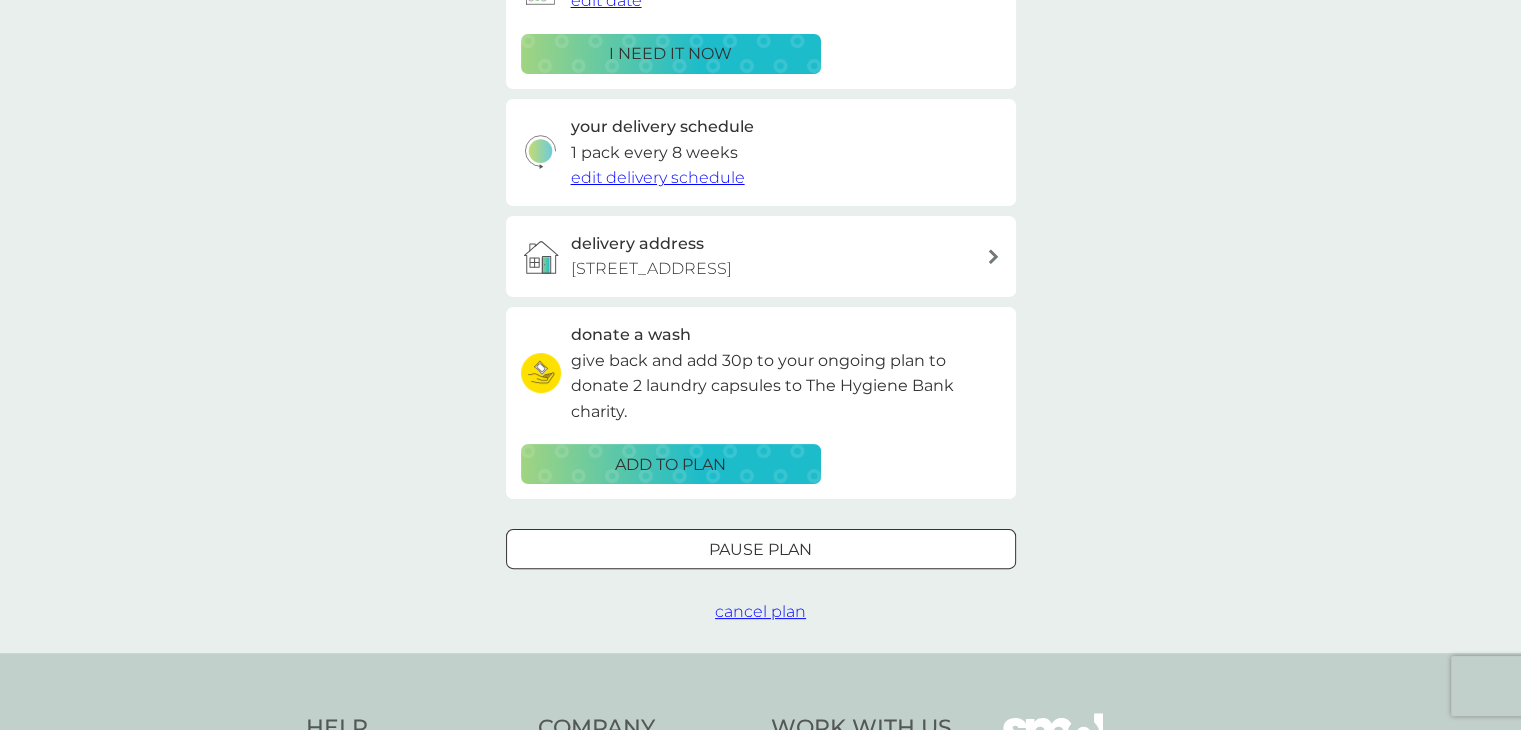 scroll, scrollTop: 394, scrollLeft: 0, axis: vertical 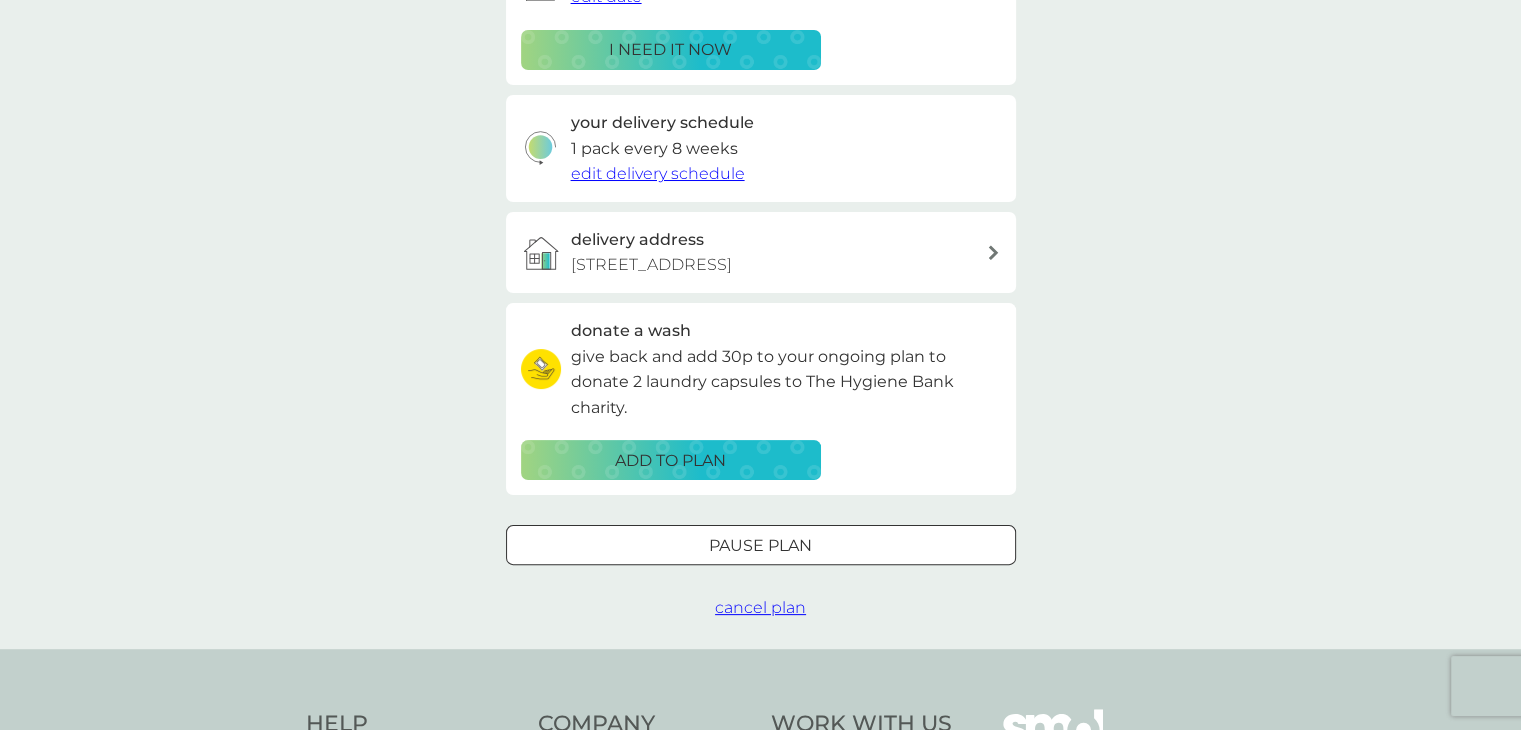 click on "cancel plan" at bounding box center [760, 607] 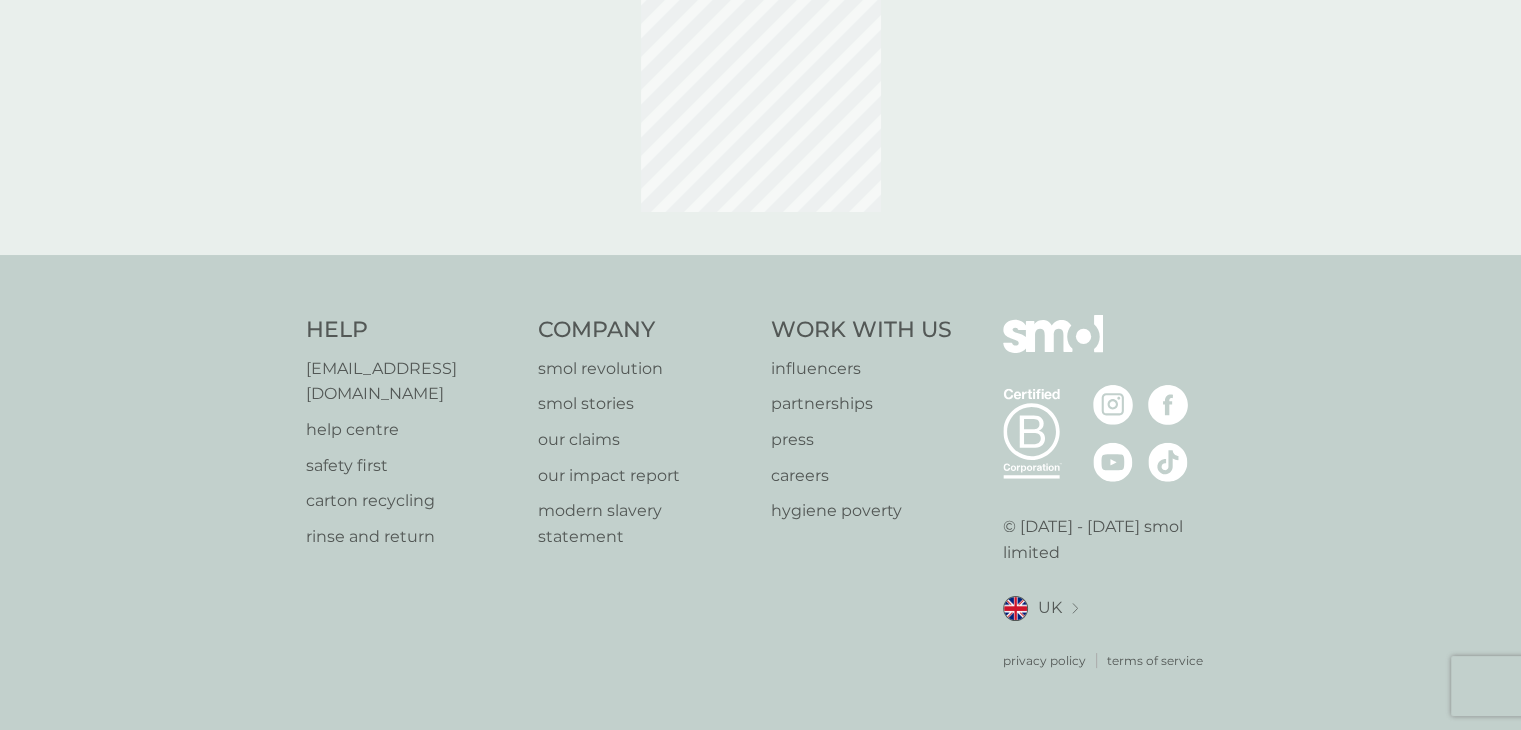 scroll, scrollTop: 0, scrollLeft: 0, axis: both 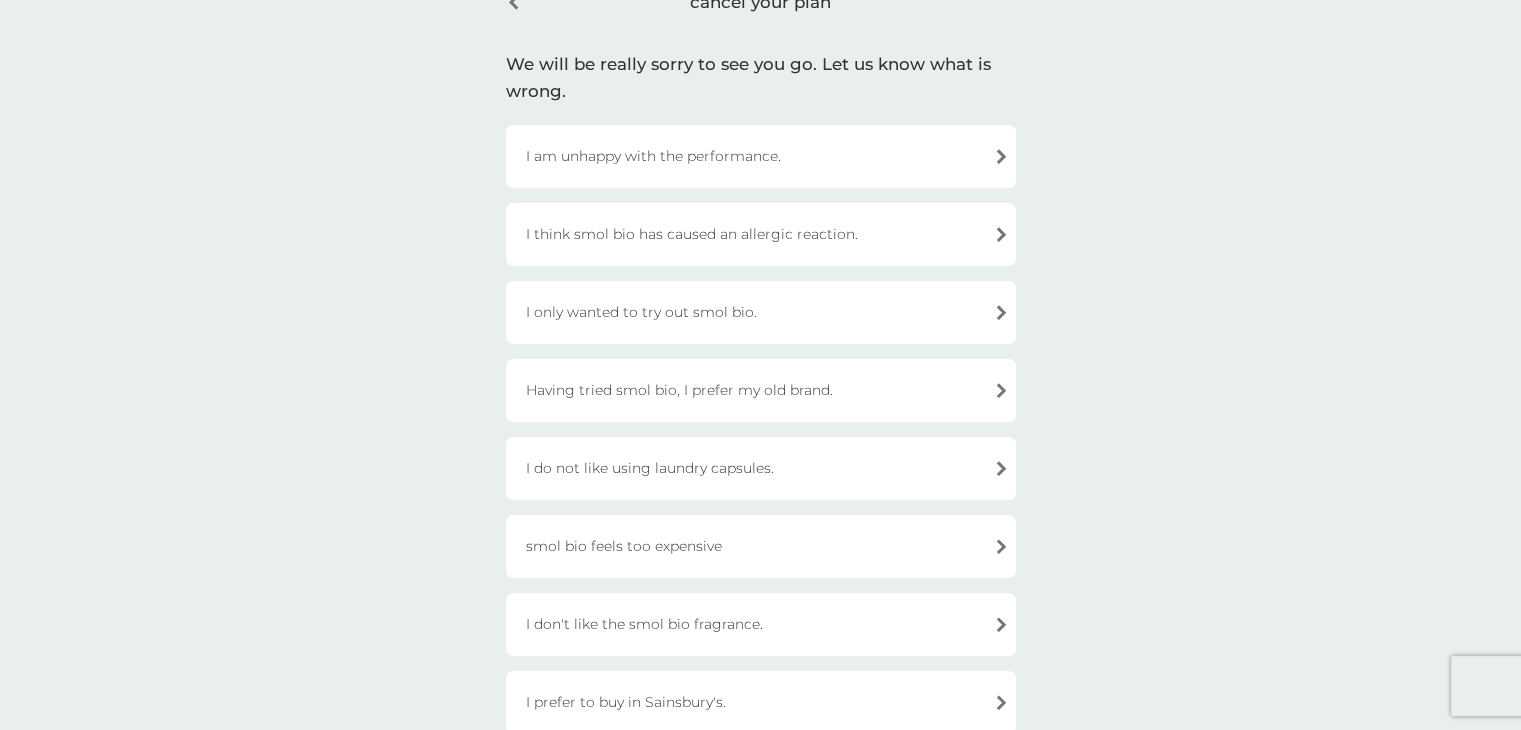 click on "I think smol bio has caused an allergic reaction." at bounding box center (761, 234) 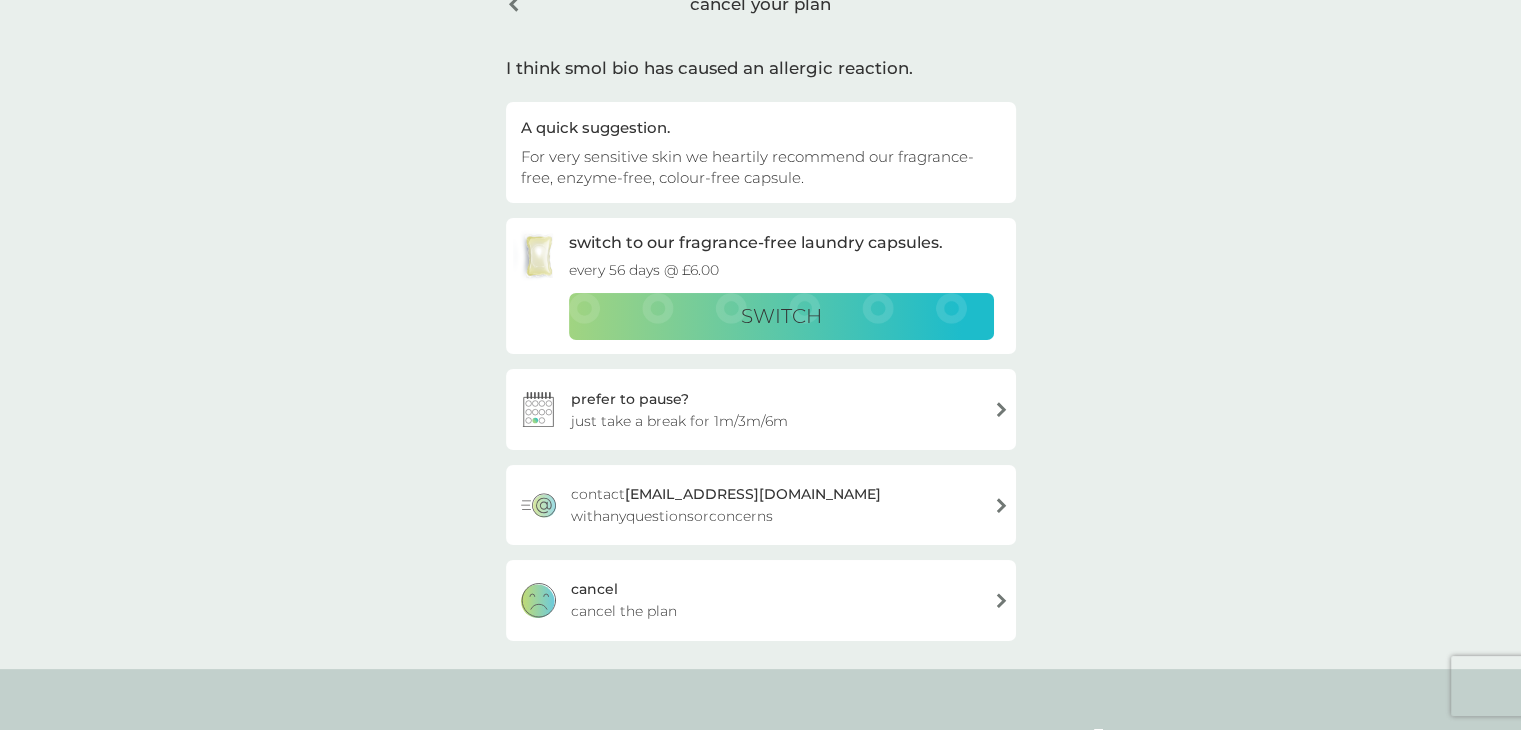 click on "cancel the plan" at bounding box center [624, 611] 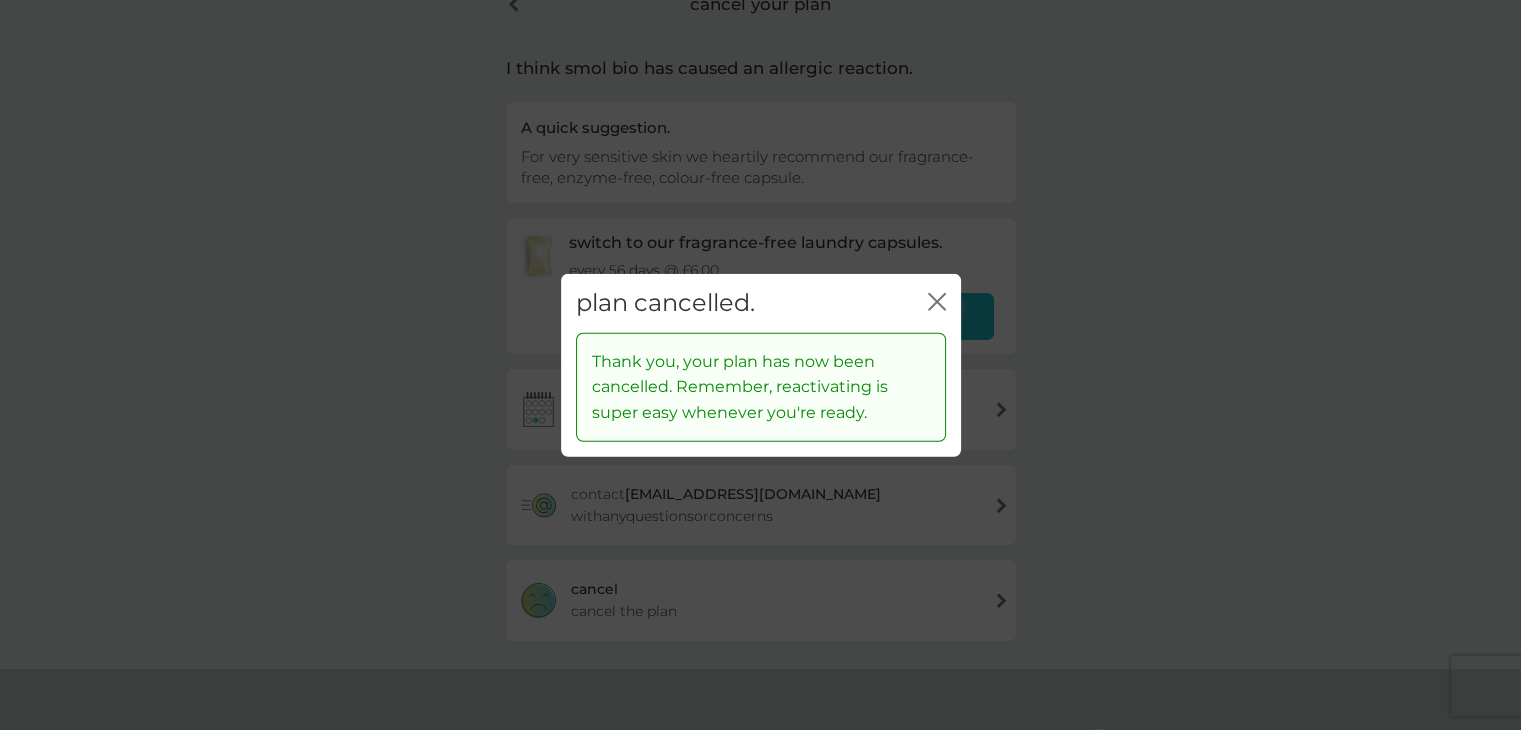 click on "plan cancelled. close" at bounding box center [761, 303] 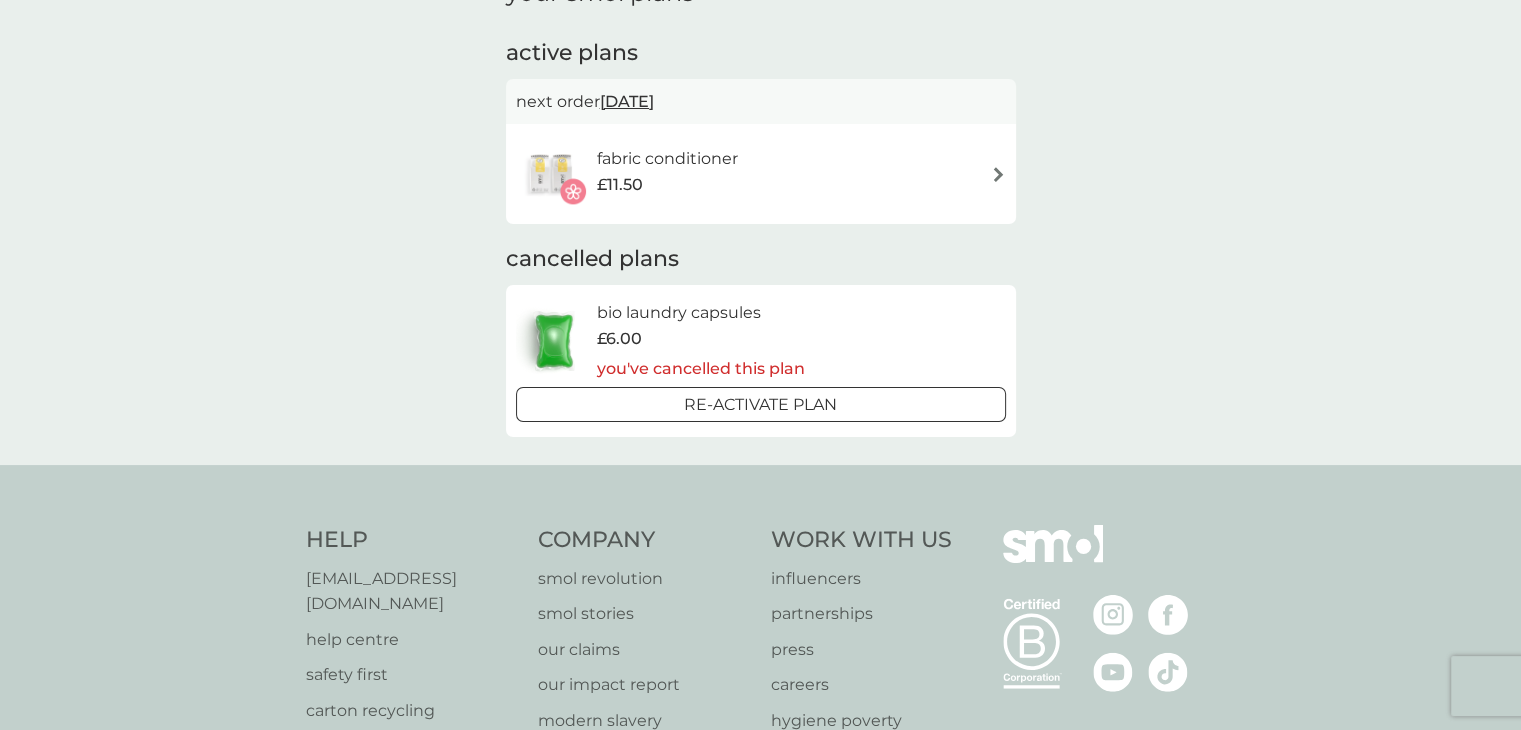 scroll, scrollTop: 0, scrollLeft: 0, axis: both 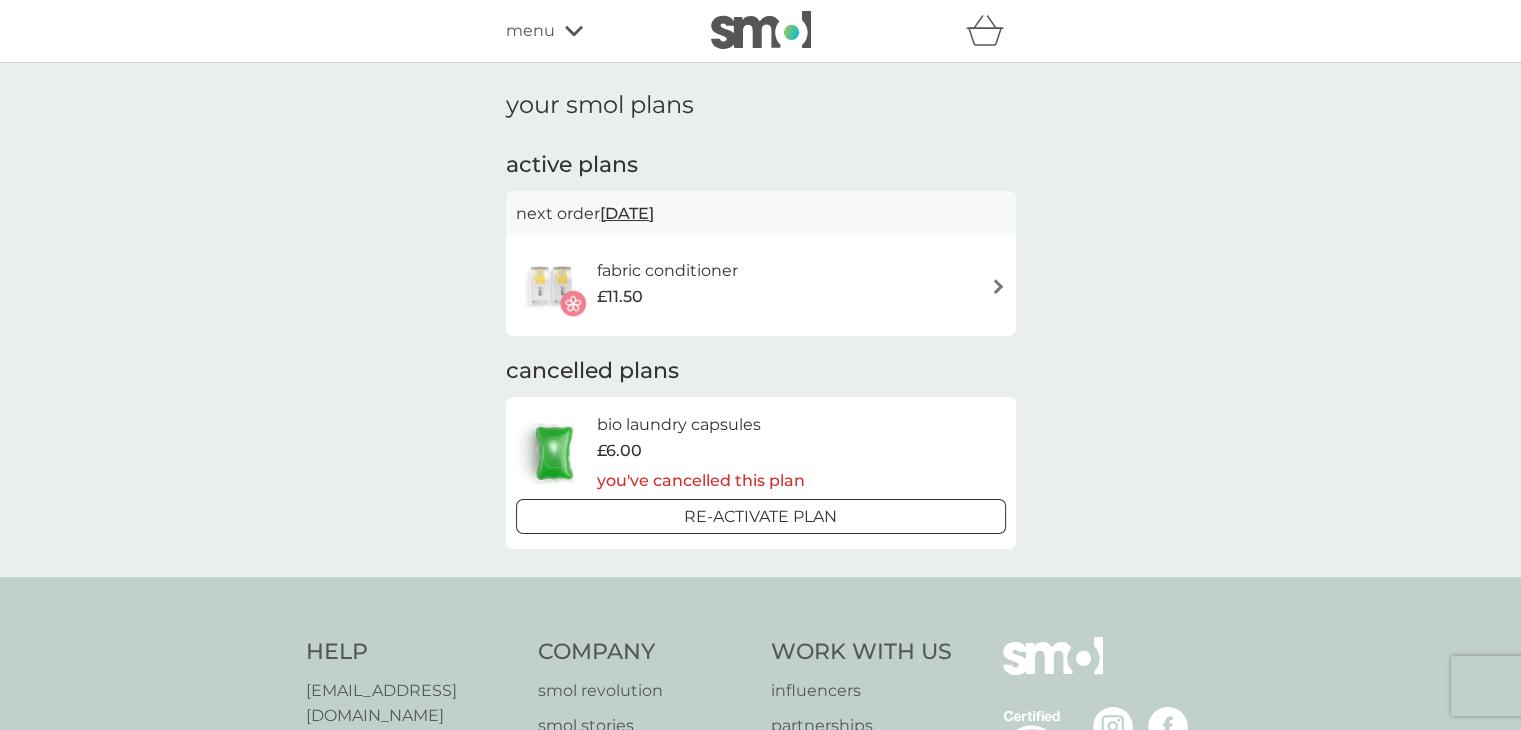 drag, startPoint x: 103, startPoint y: 0, endPoint x: 724, endPoint y: 283, distance: 682.44415 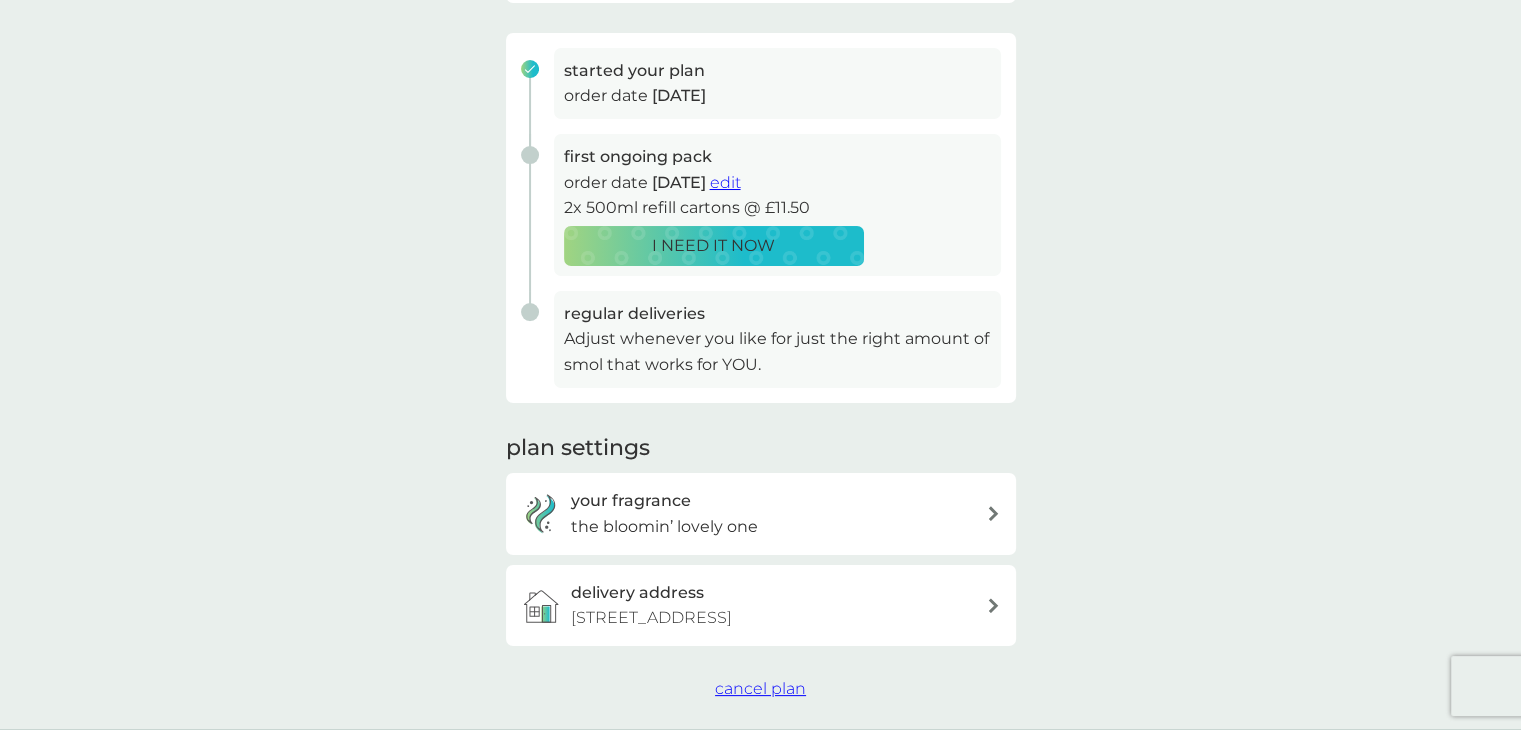 scroll, scrollTop: 290, scrollLeft: 0, axis: vertical 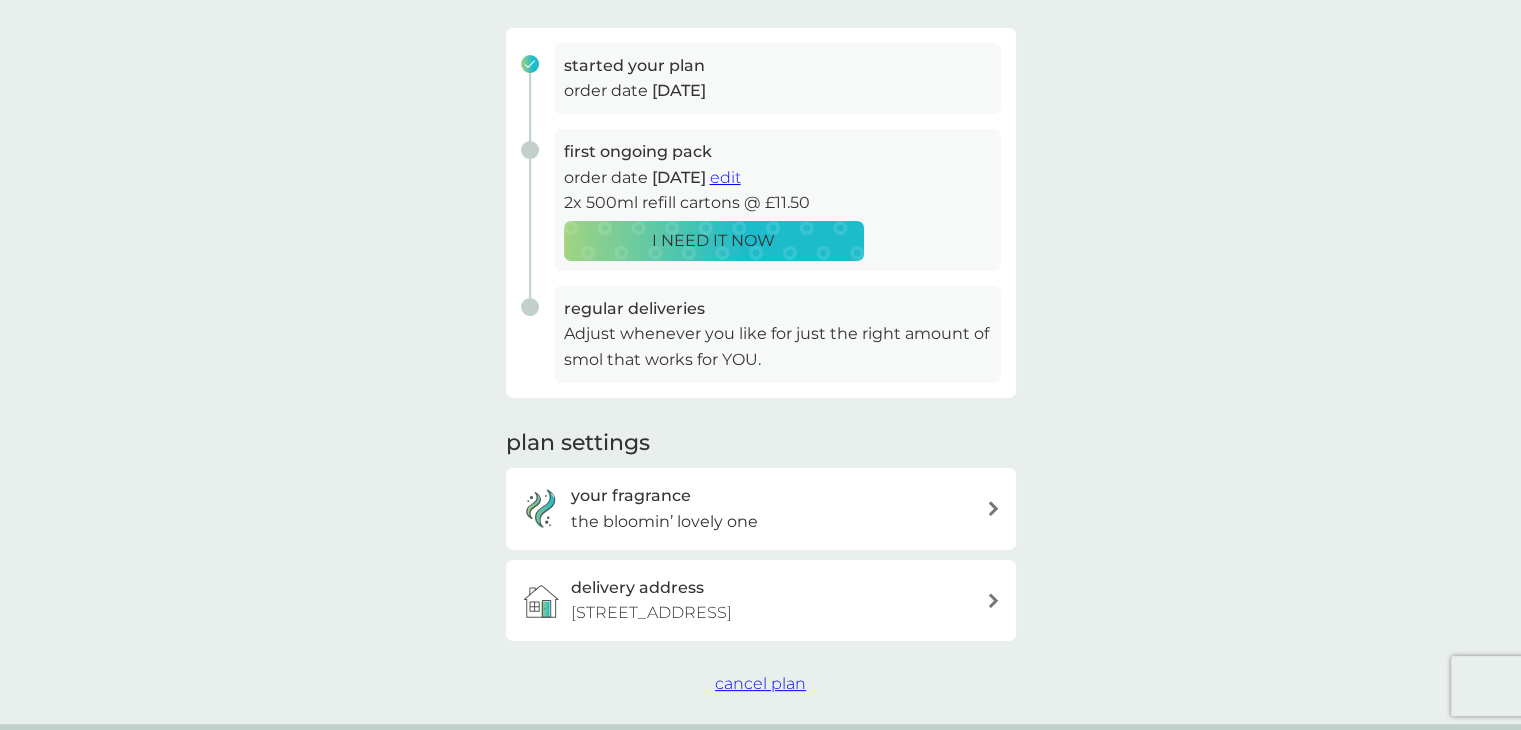 click on "cancel plan" at bounding box center [760, 683] 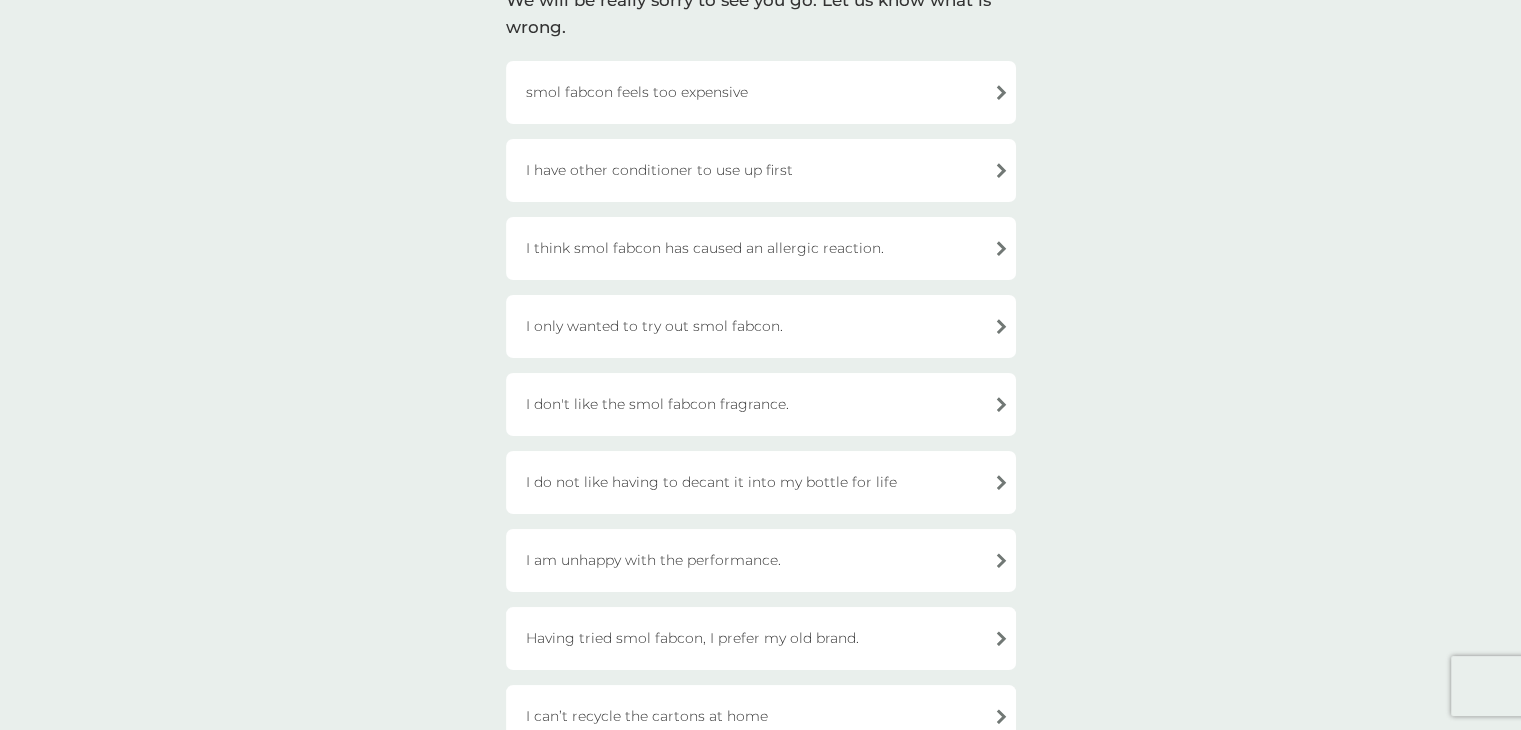 scroll, scrollTop: 178, scrollLeft: 0, axis: vertical 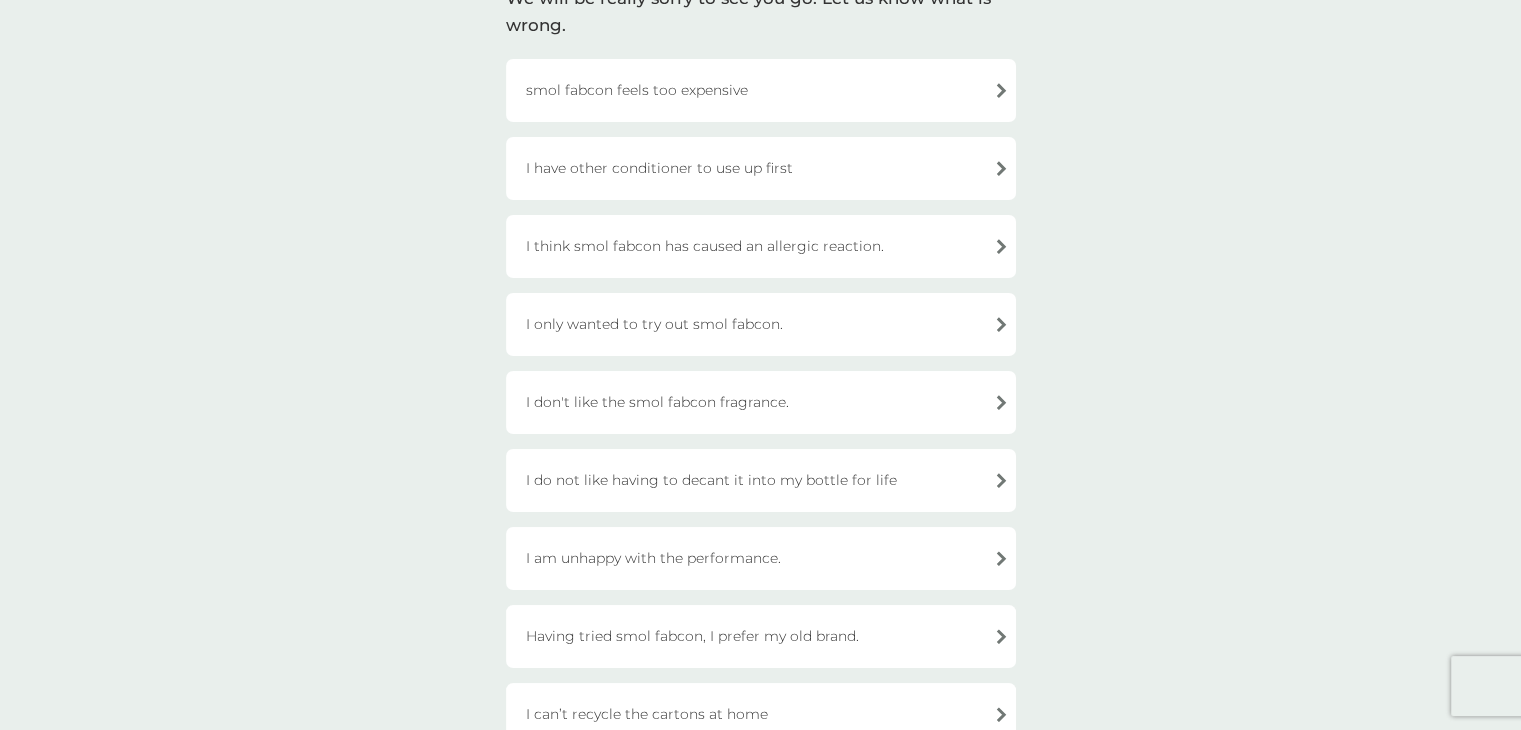 click on "I only wanted to try out smol fabcon." at bounding box center [761, 324] 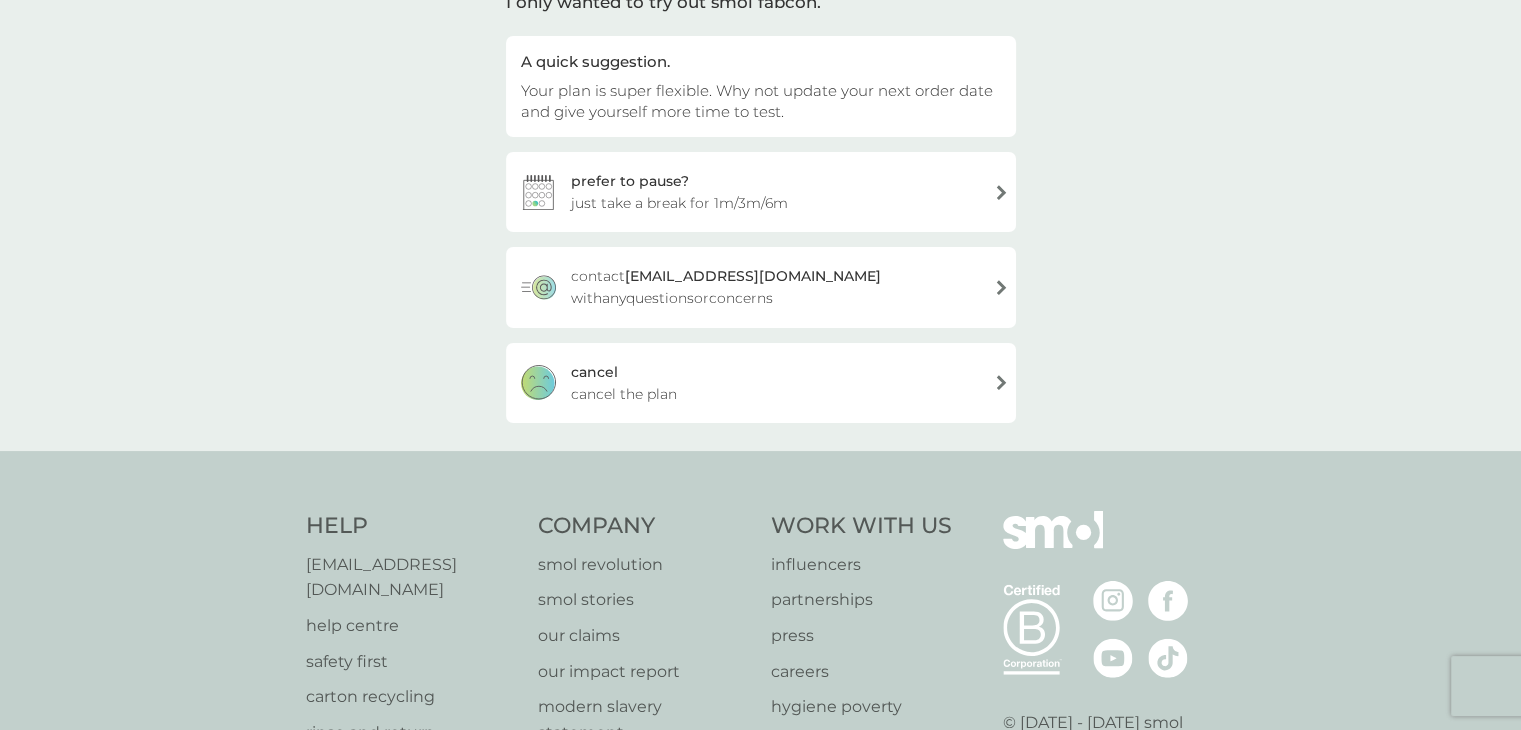 click on "[PERSON_NAME] the plan" at bounding box center [761, 383] 